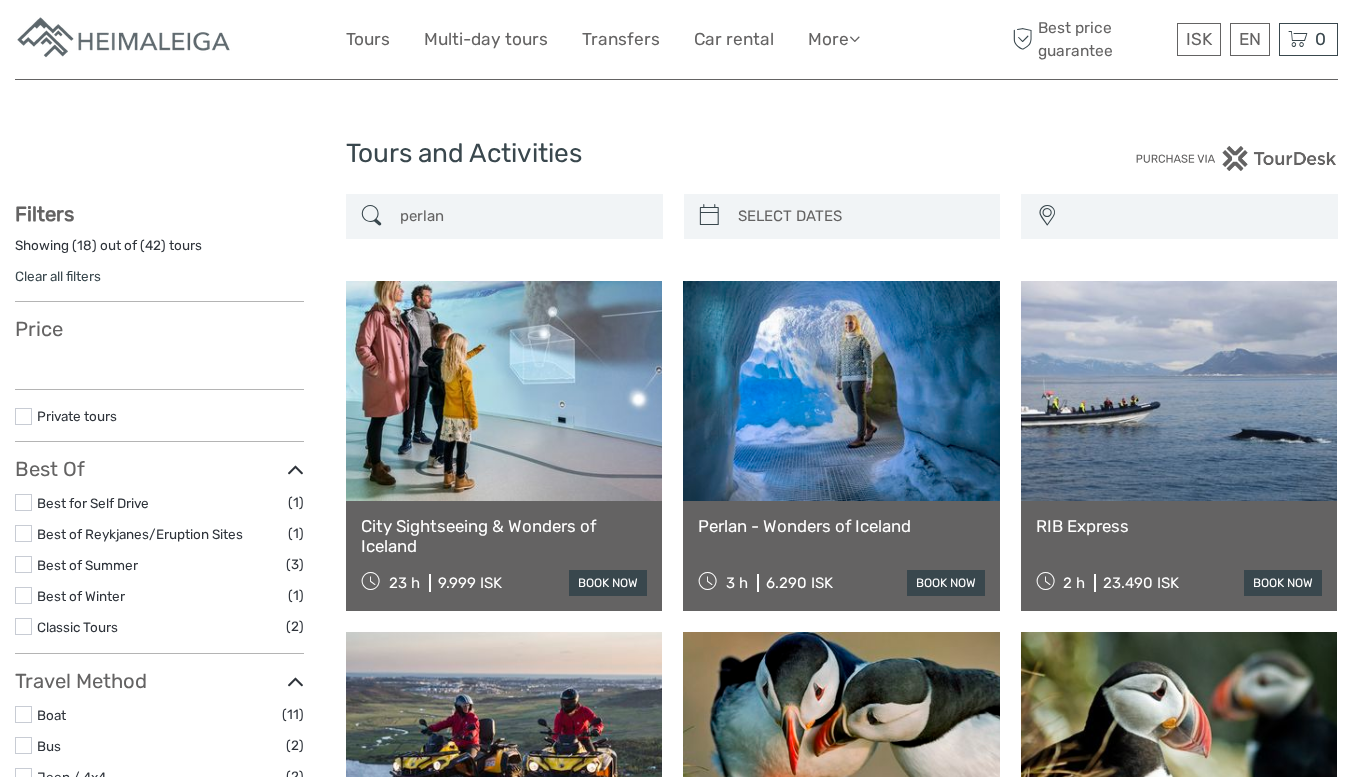 select 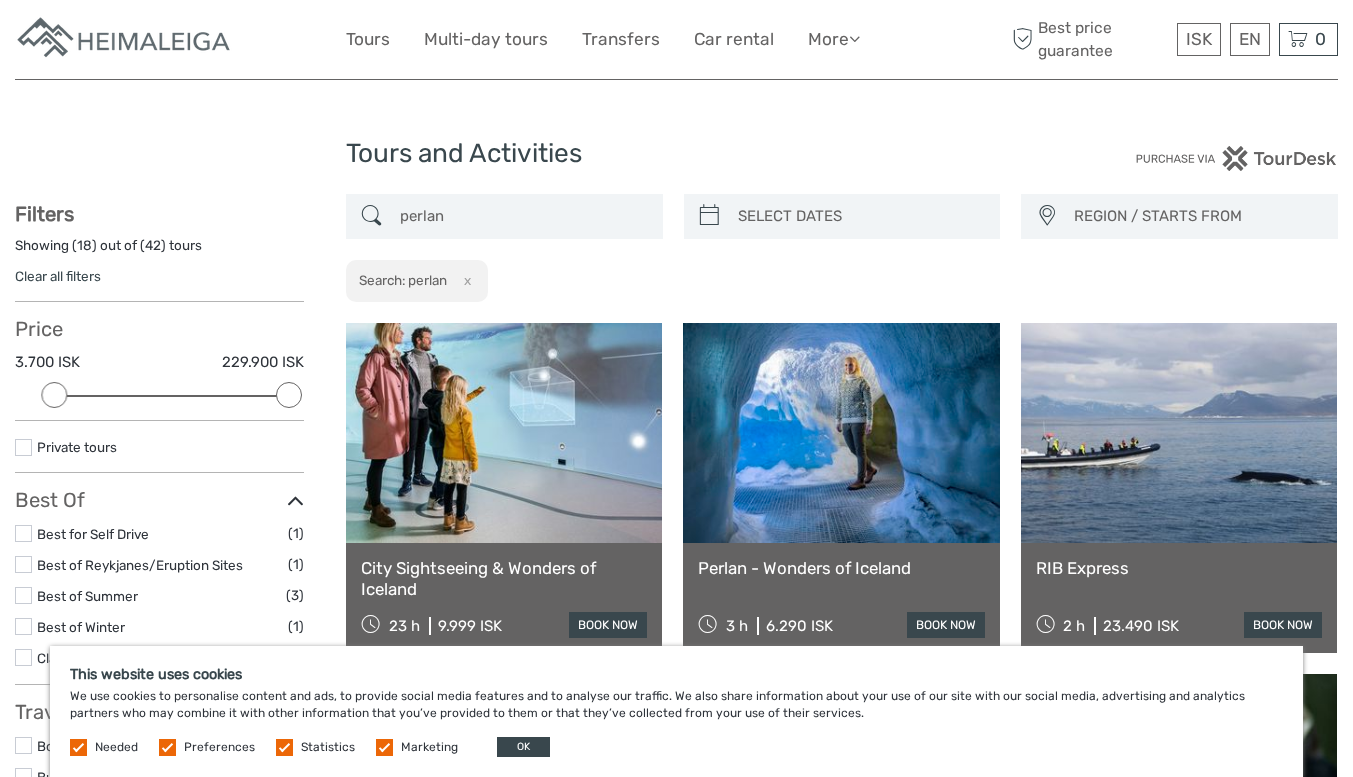 scroll, scrollTop: 0, scrollLeft: 0, axis: both 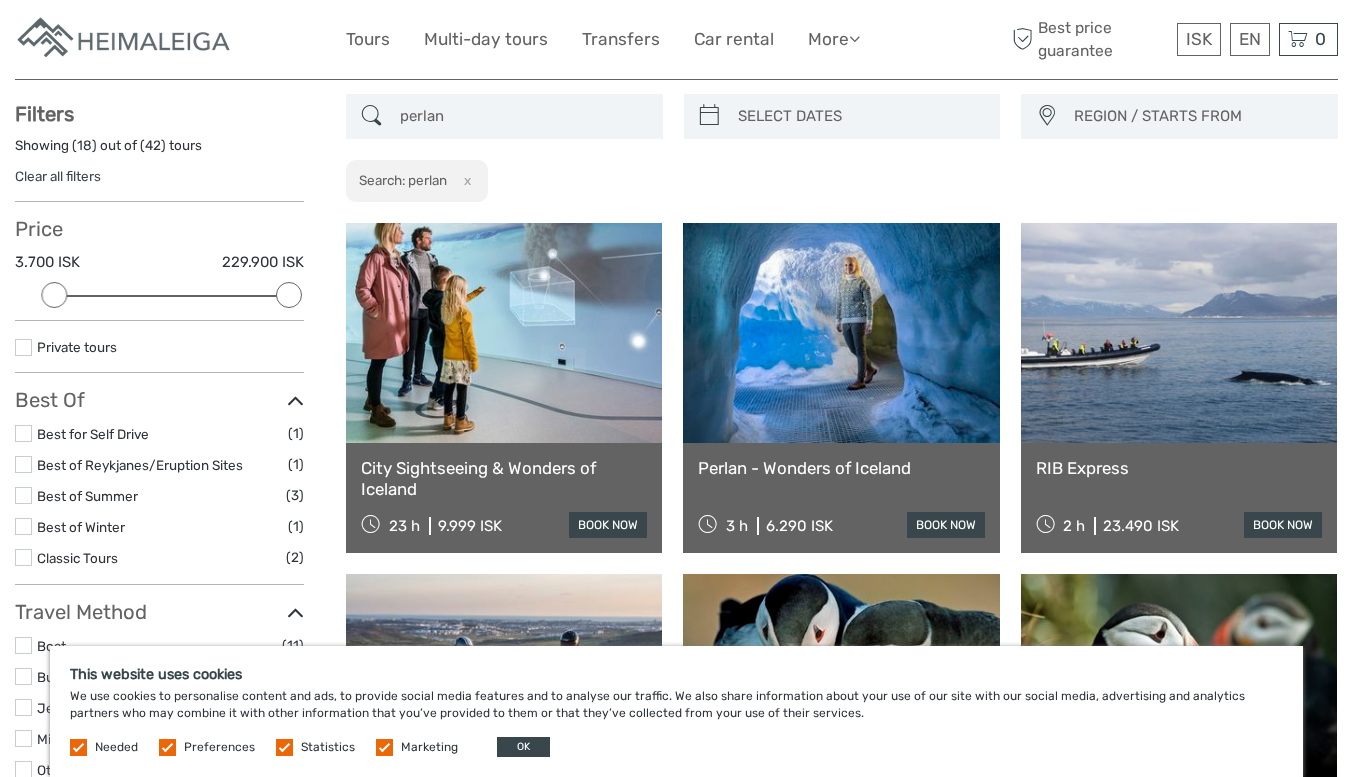 drag, startPoint x: 498, startPoint y: 116, endPoint x: 297, endPoint y: 105, distance: 201.30077 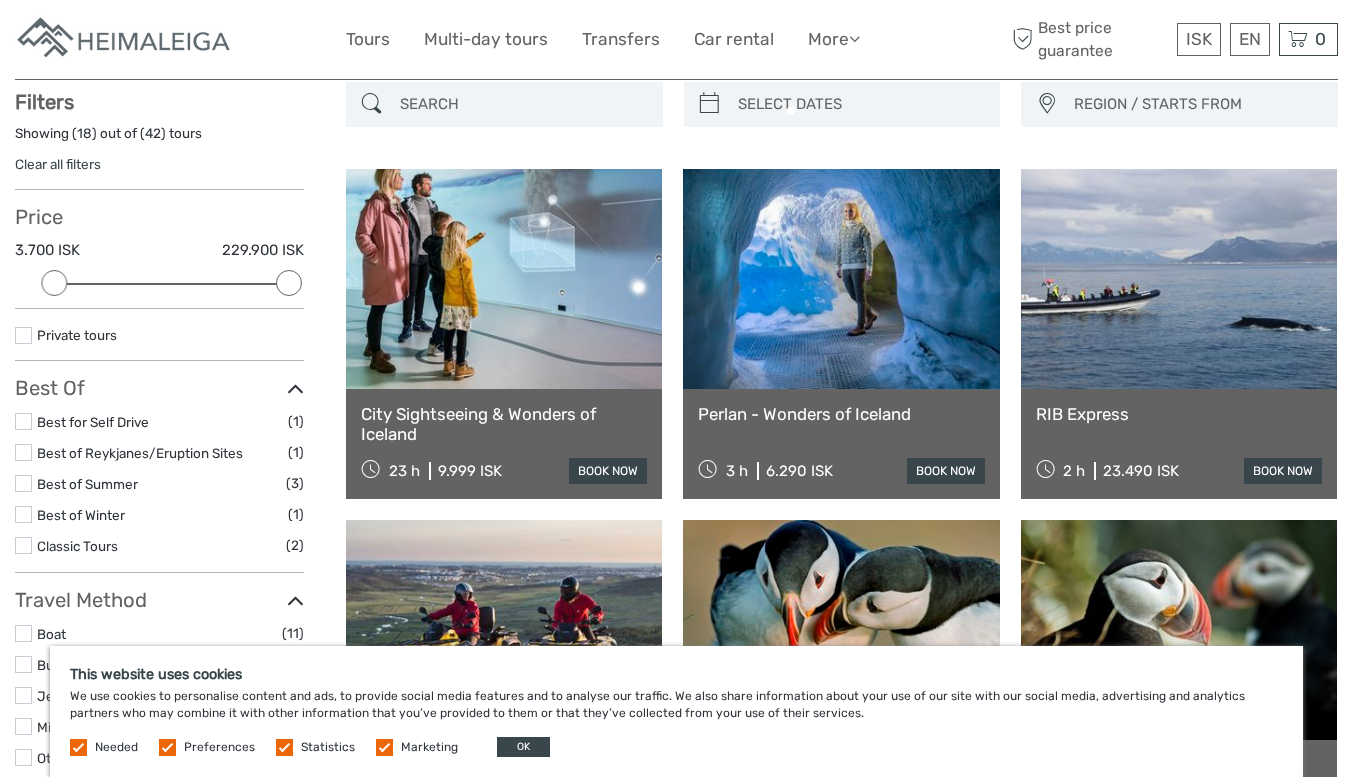 scroll, scrollTop: 113, scrollLeft: 0, axis: vertical 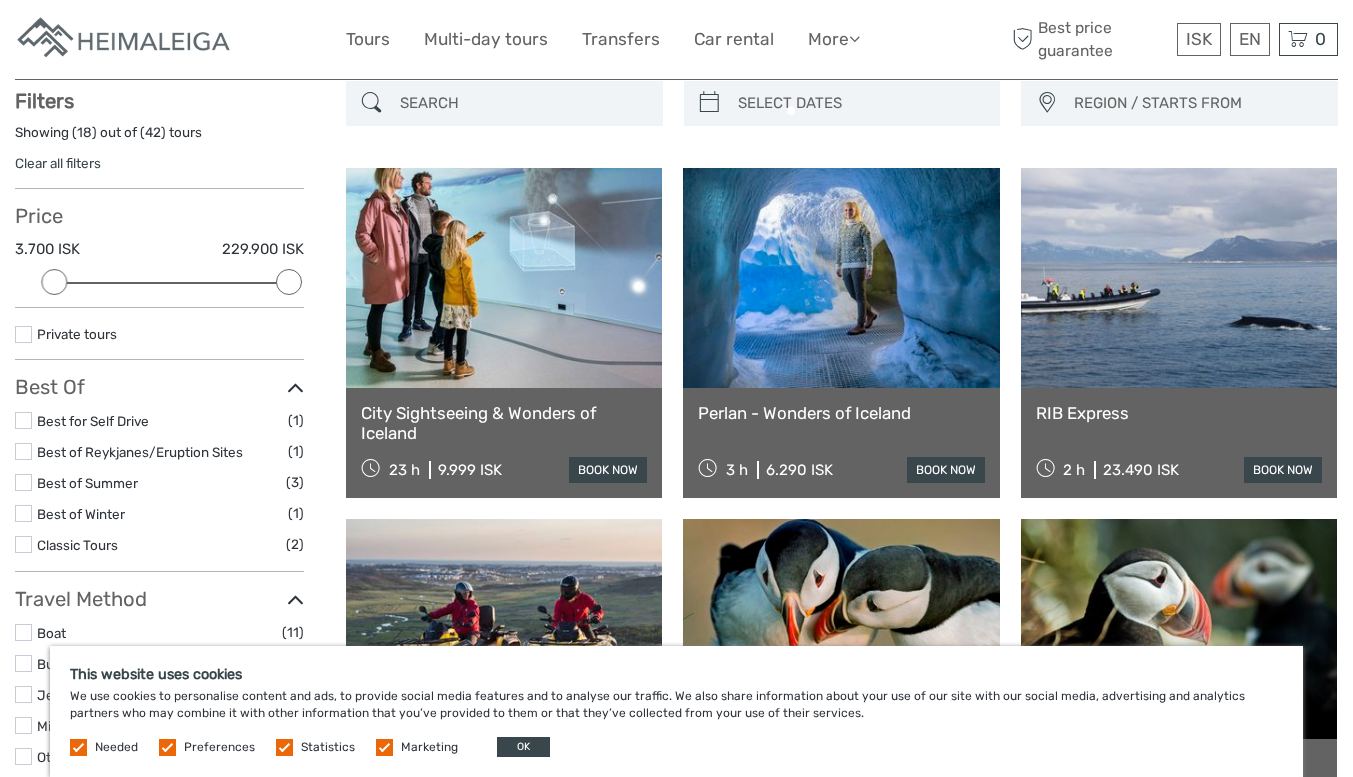 type 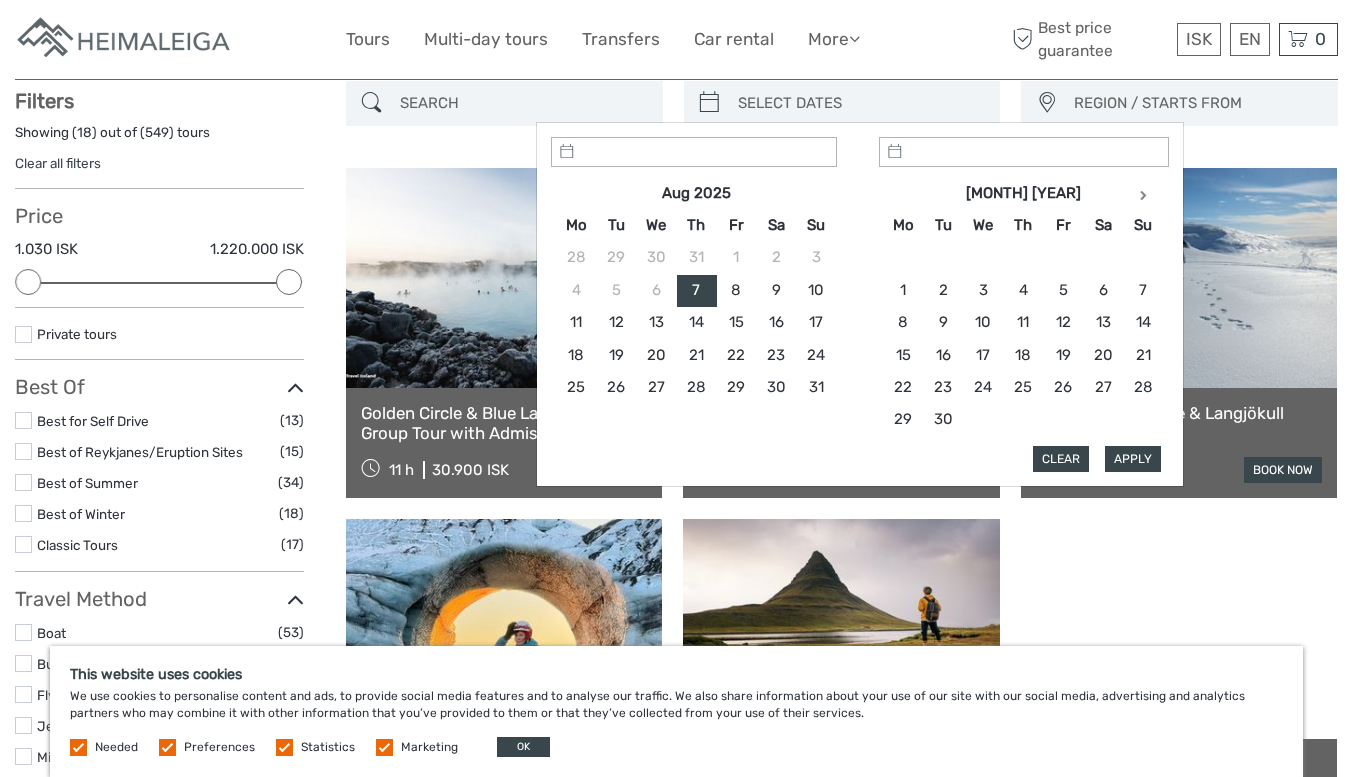 type on "[DATE]" 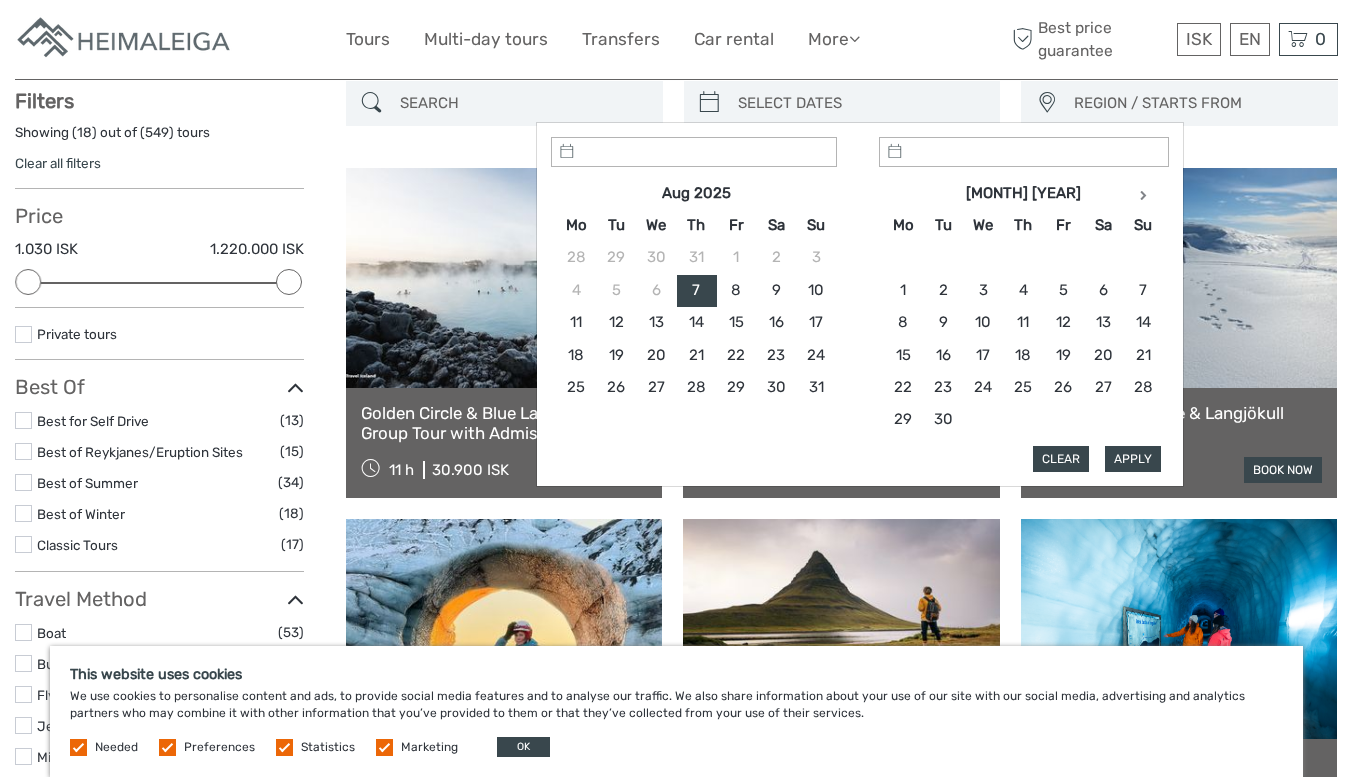 type on "[DATE]" 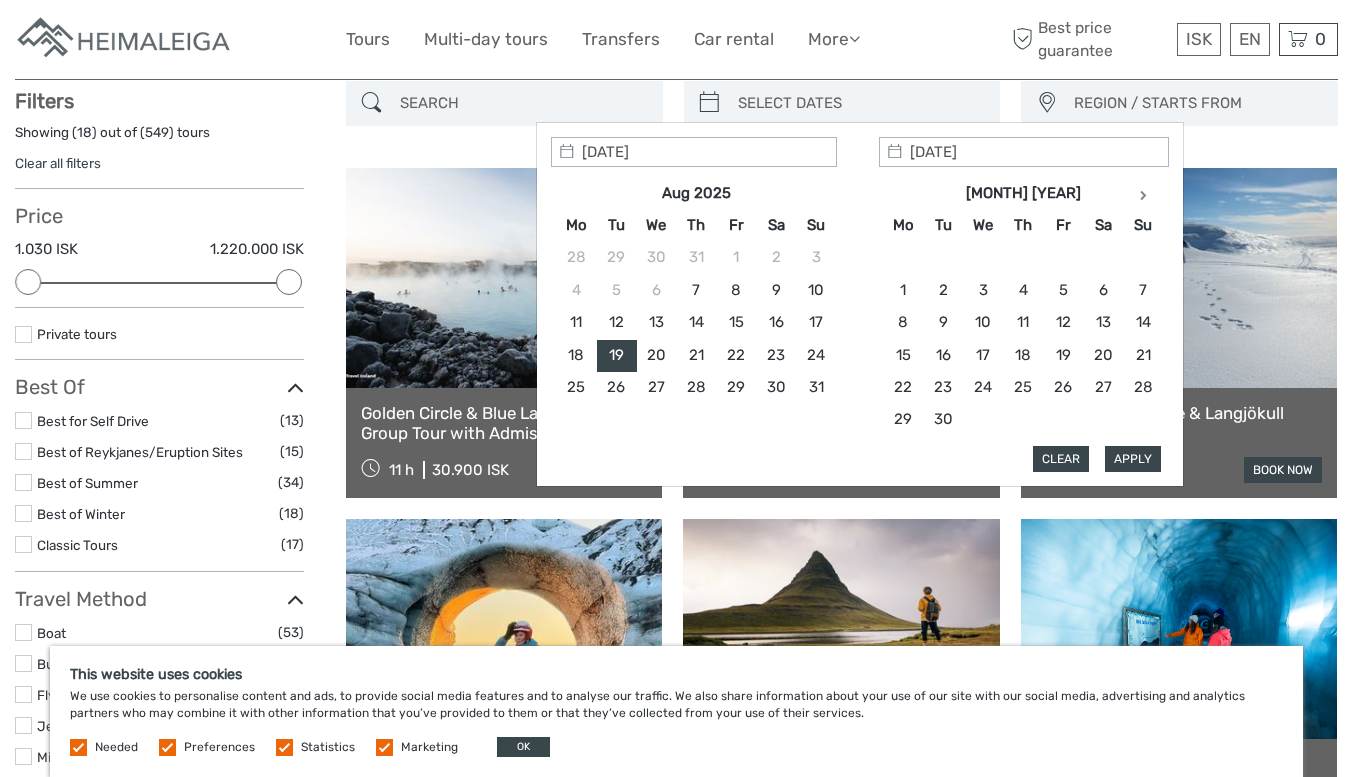 type on "[DATE]" 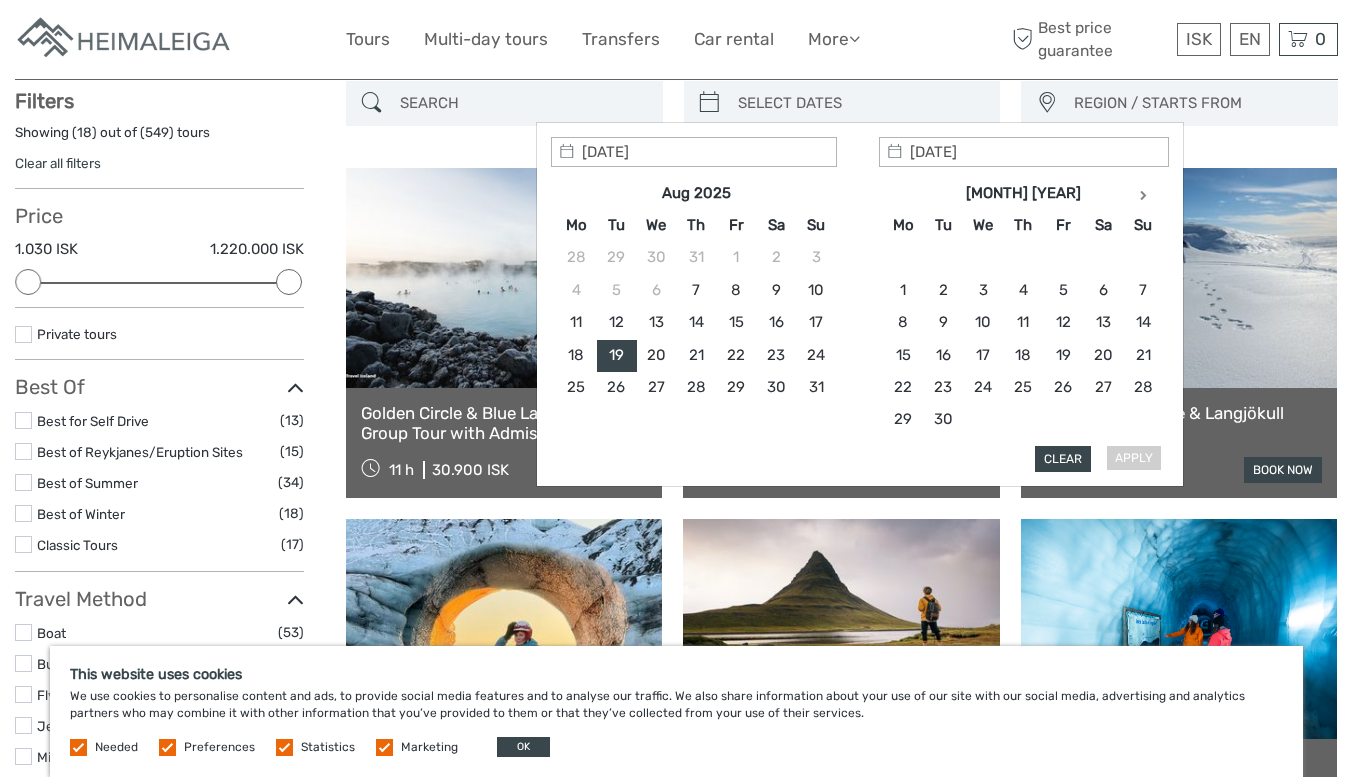click on "29" at bounding box center (616, 258) 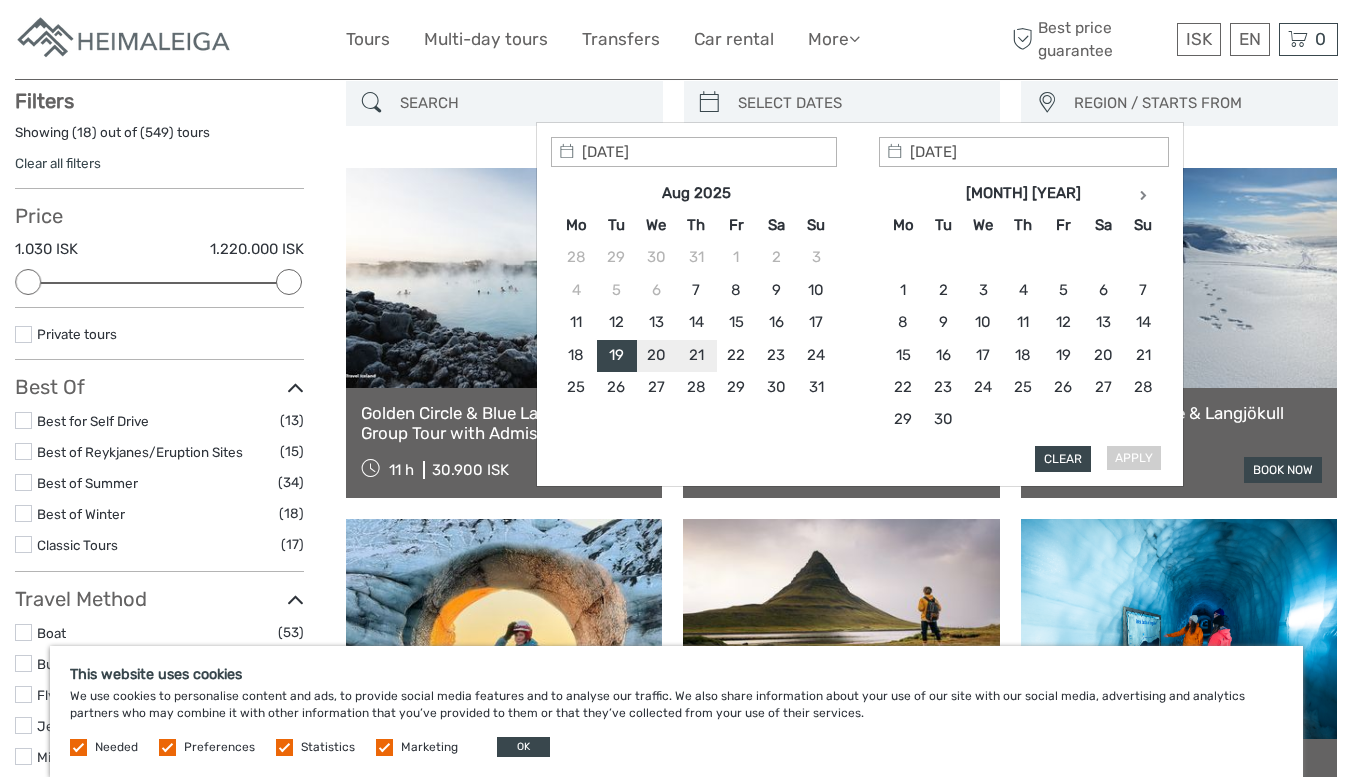 scroll, scrollTop: 213, scrollLeft: 0, axis: vertical 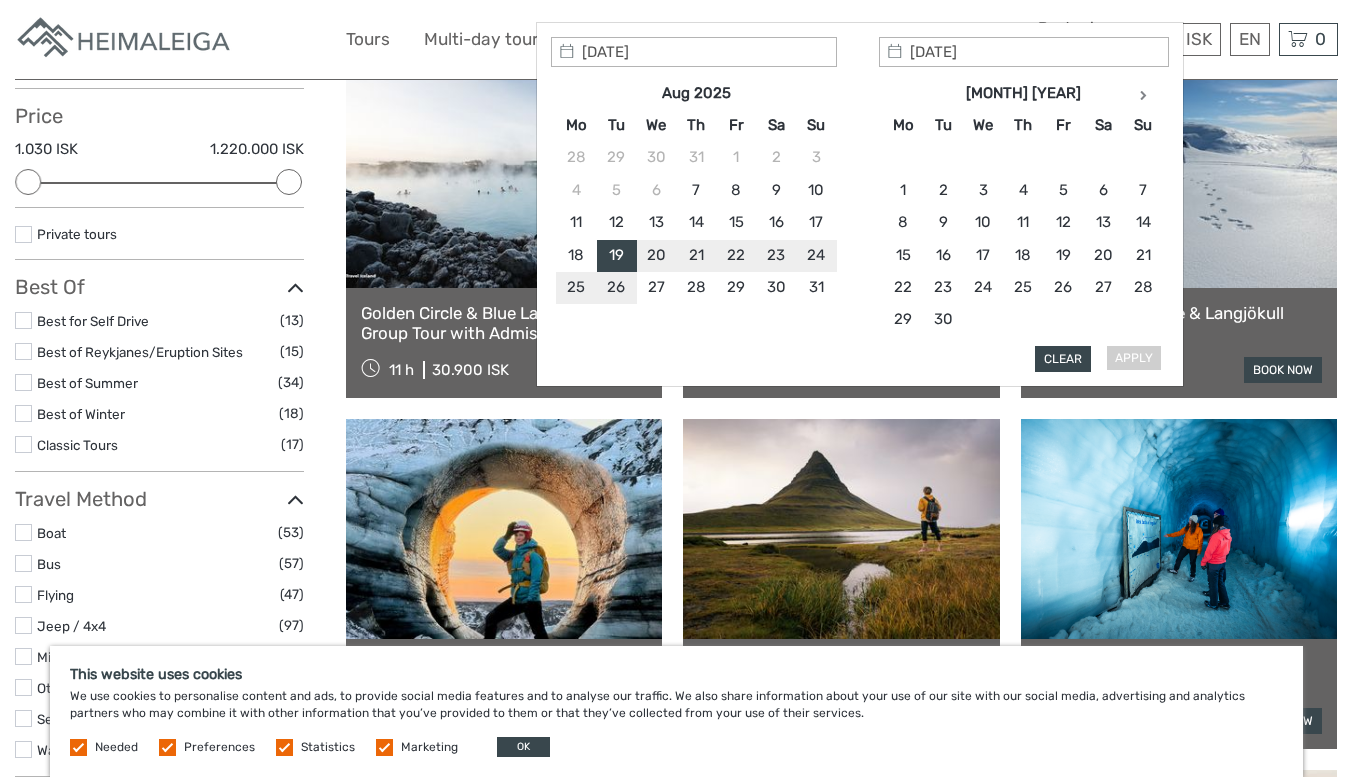 type on "[DATE]" 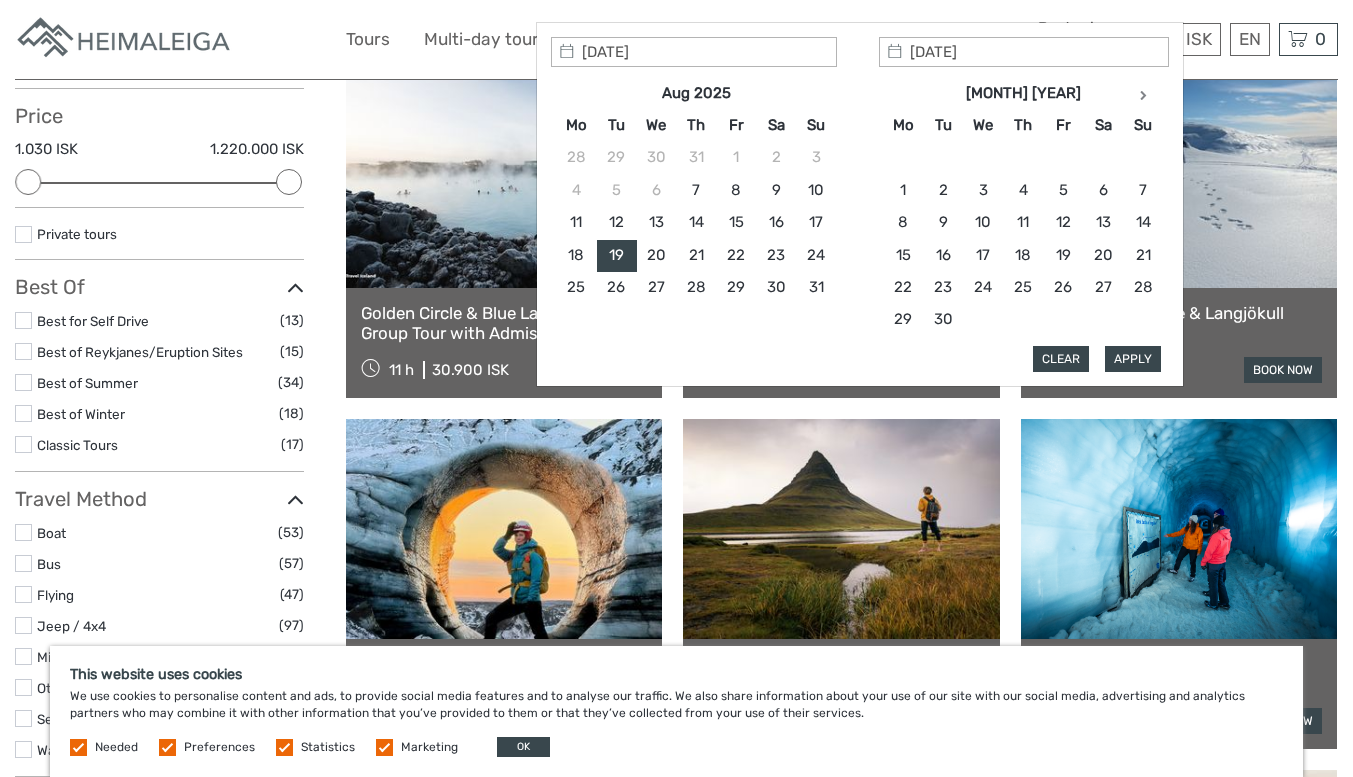 type on "[DATE]" 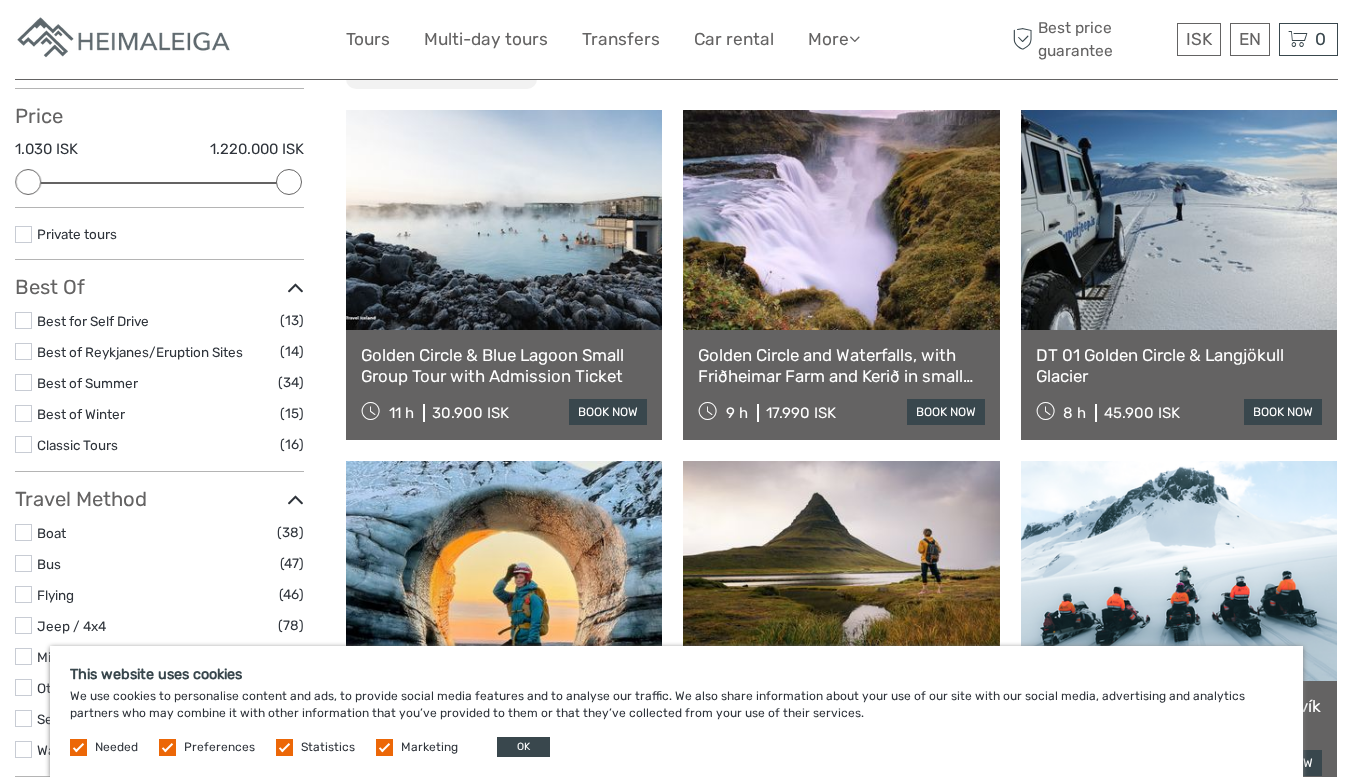 scroll, scrollTop: 0, scrollLeft: 0, axis: both 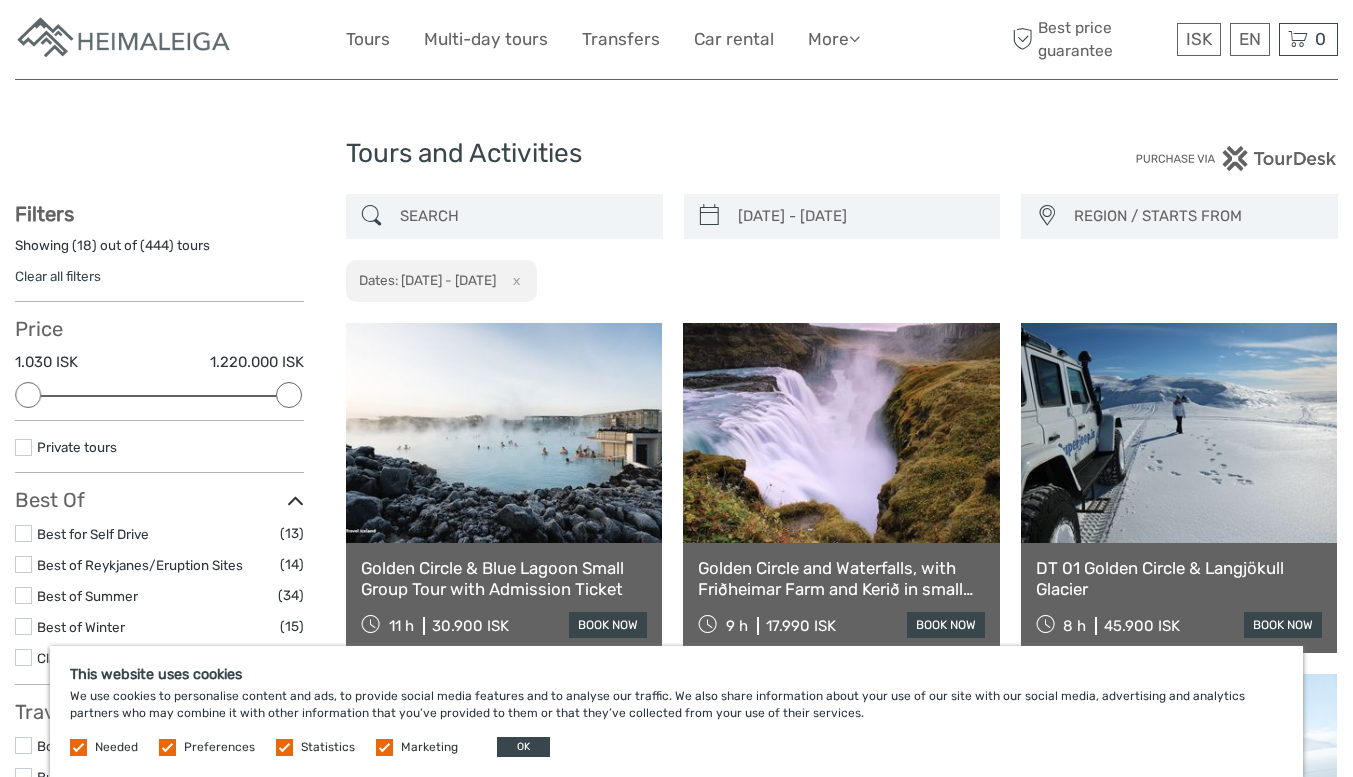 click on "REGION / STARTS FROM" at bounding box center [1196, 216] 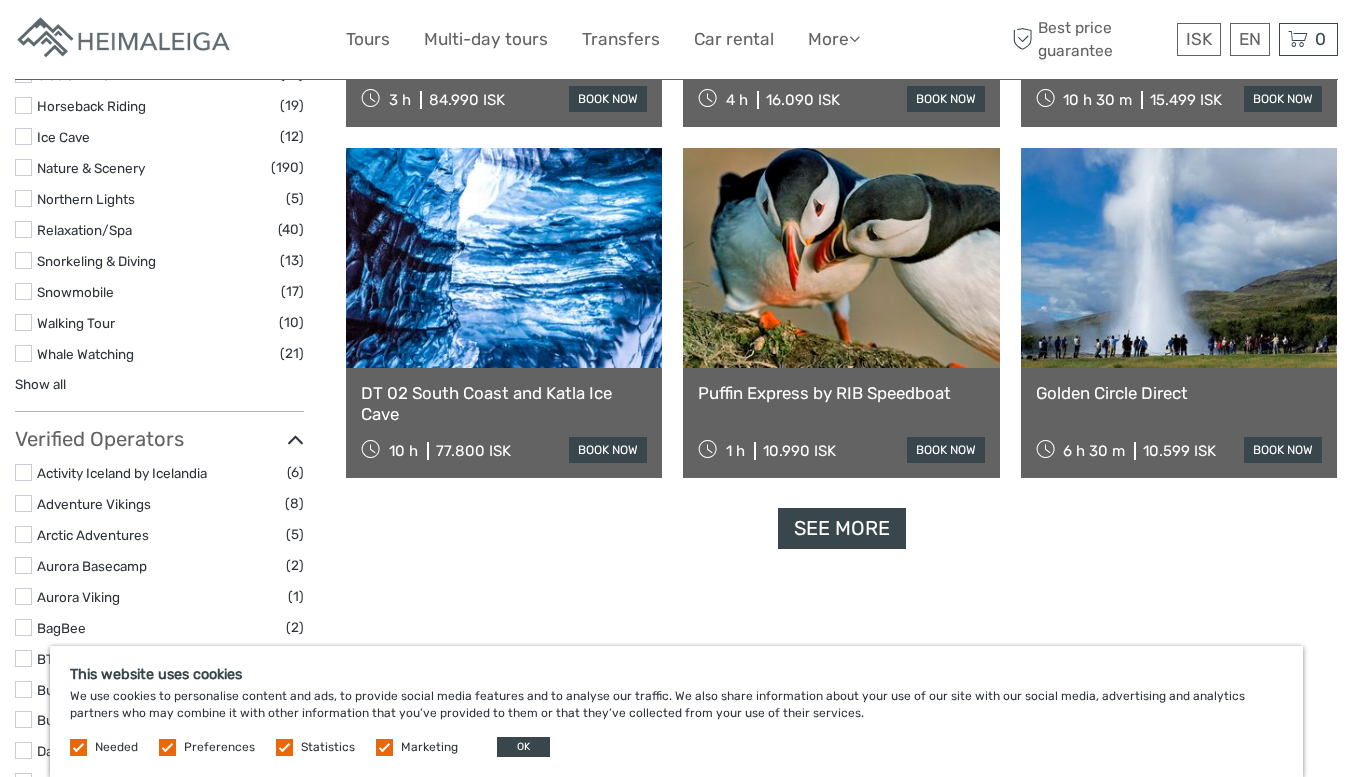 scroll, scrollTop: 2000, scrollLeft: 0, axis: vertical 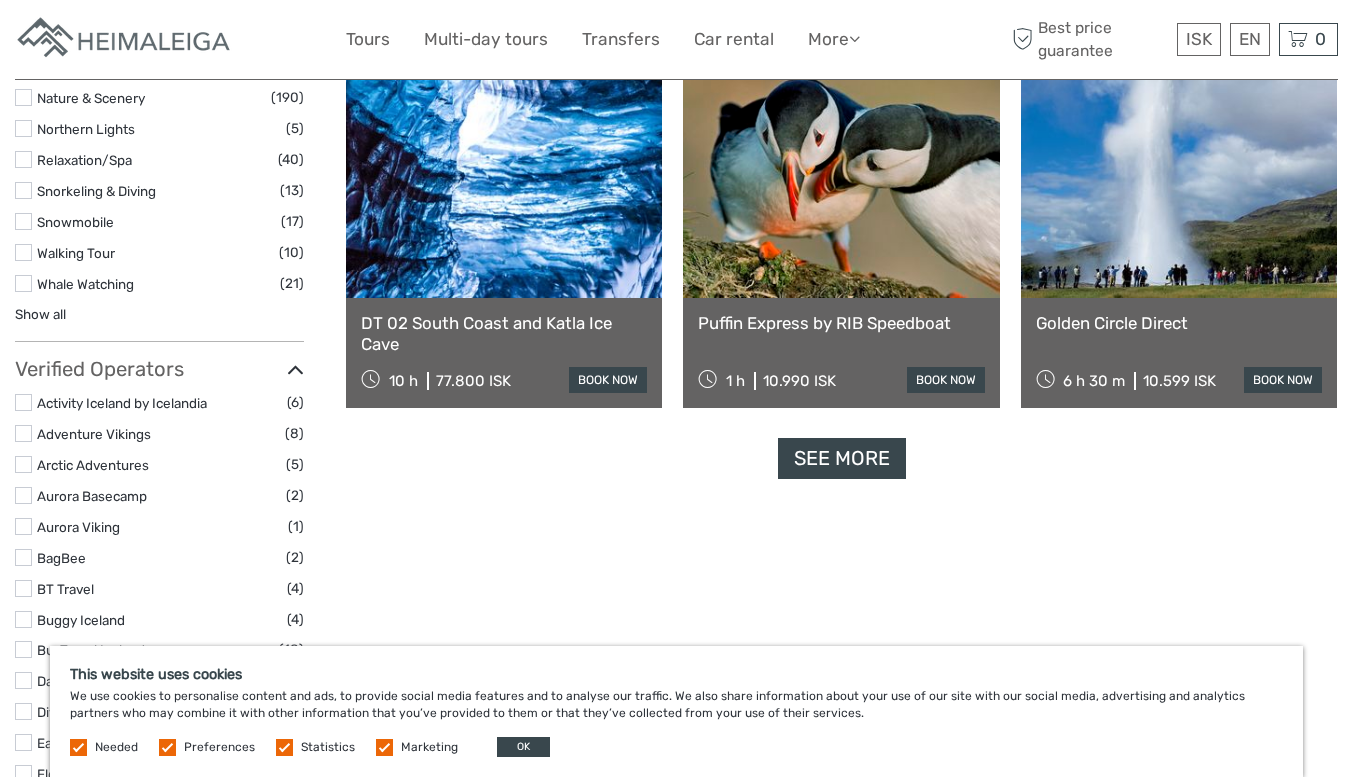 click on "See more" at bounding box center (842, 458) 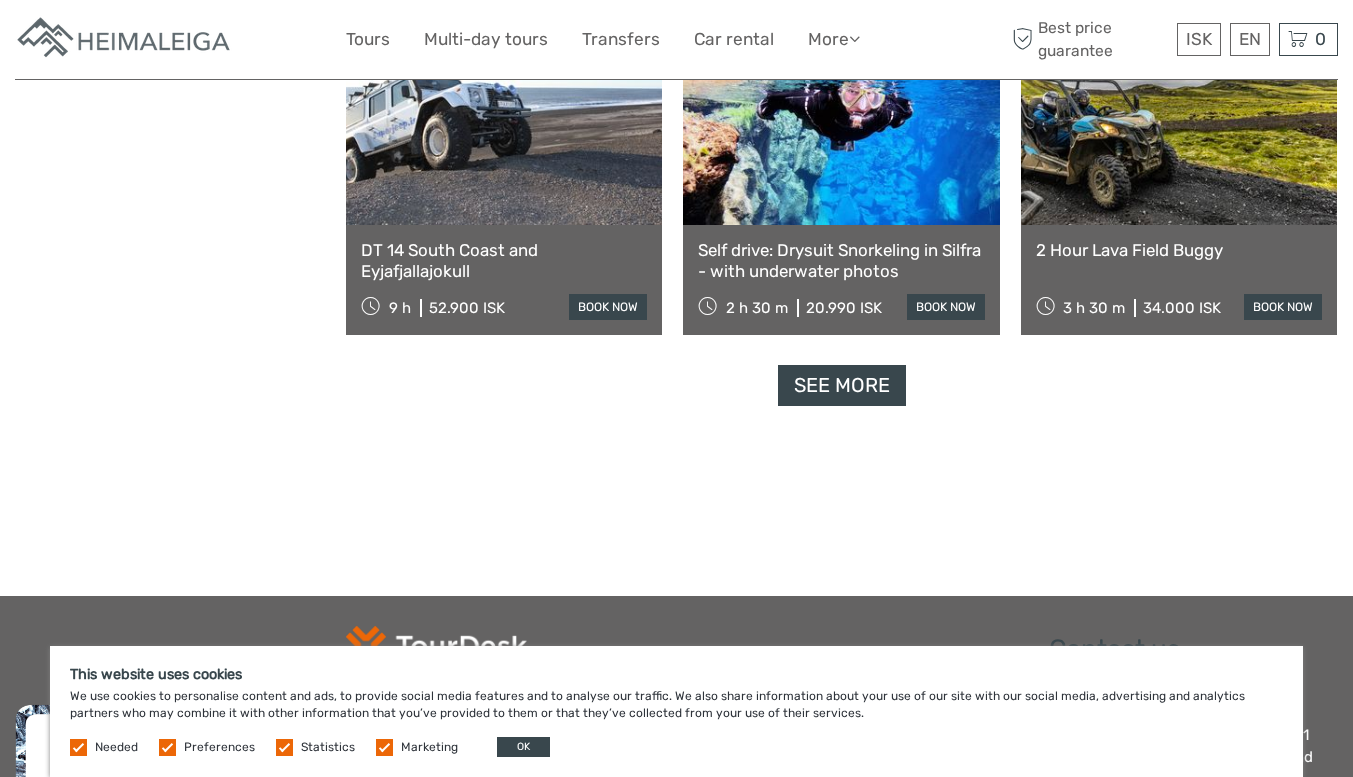 scroll, scrollTop: 4200, scrollLeft: 0, axis: vertical 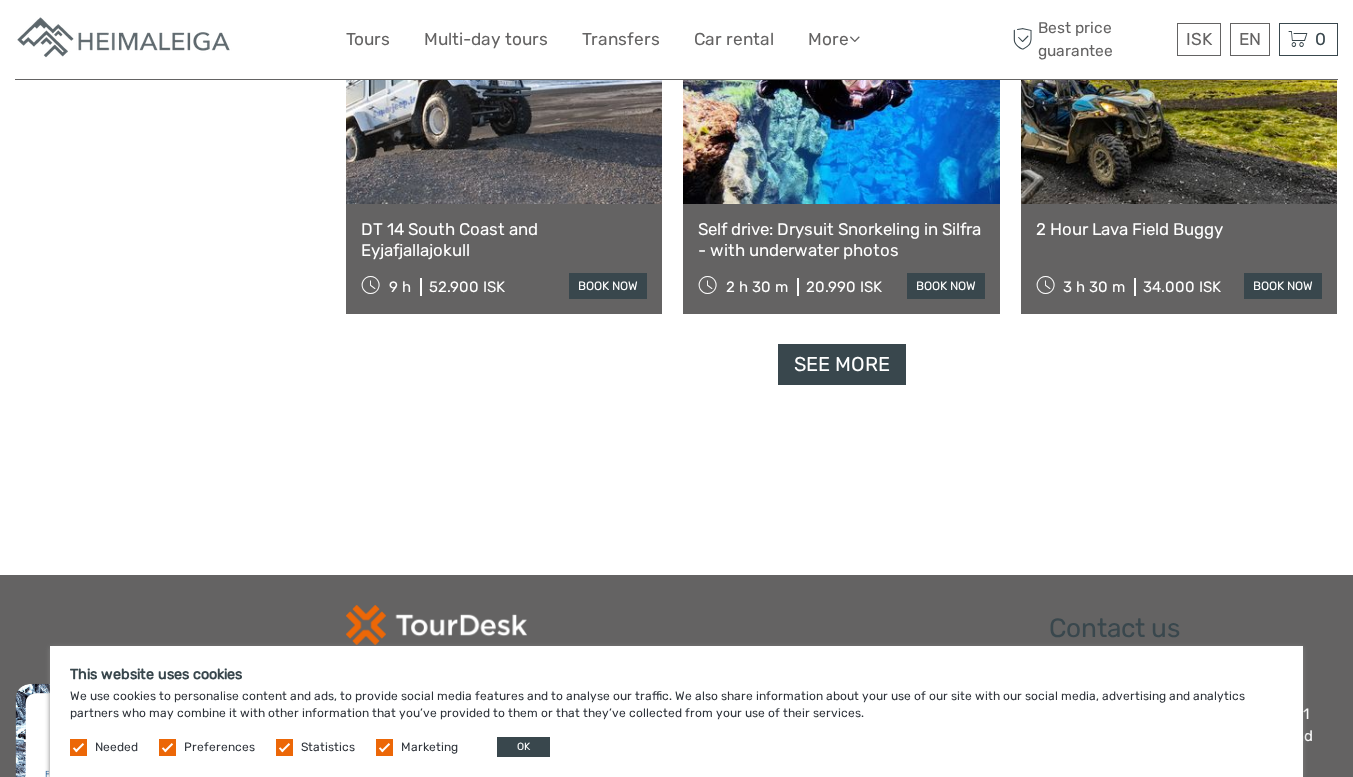 click on "See more" at bounding box center (842, 364) 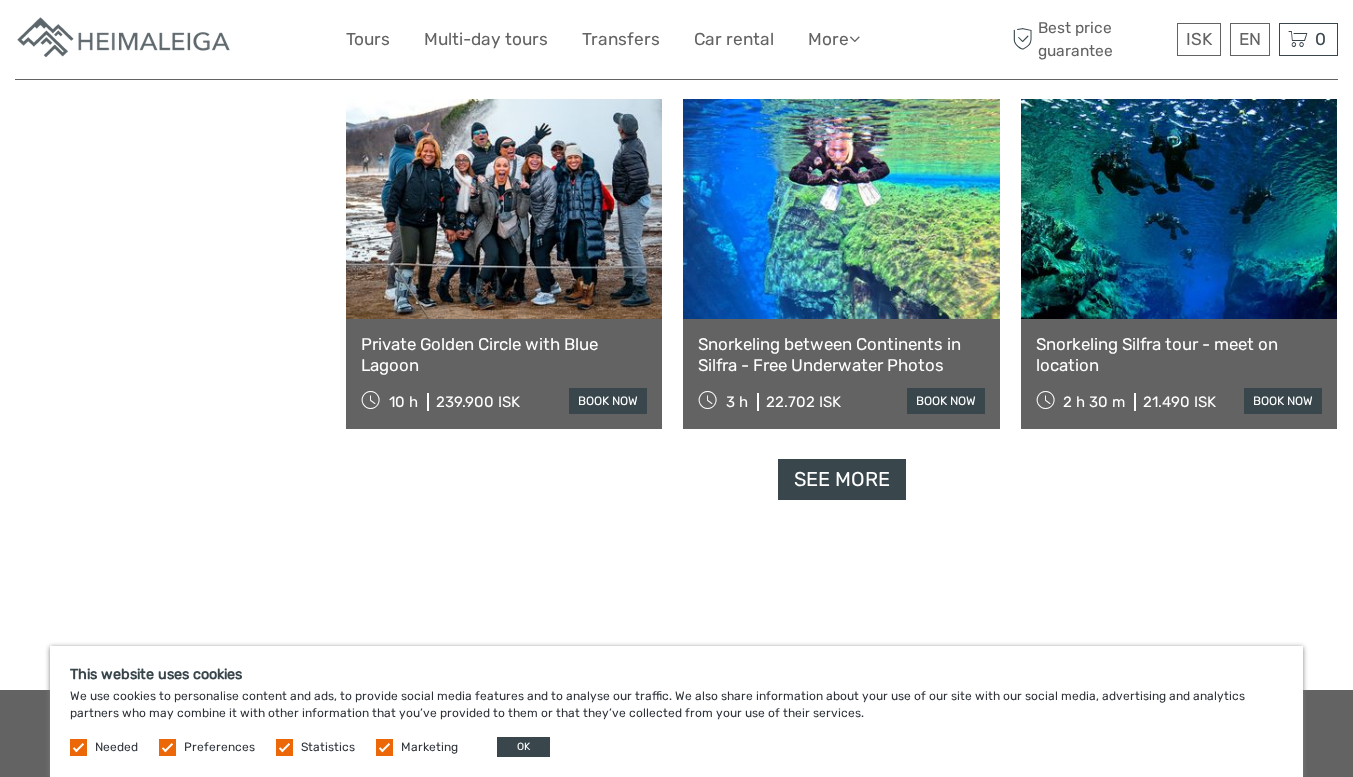 scroll, scrollTop: 6200, scrollLeft: 0, axis: vertical 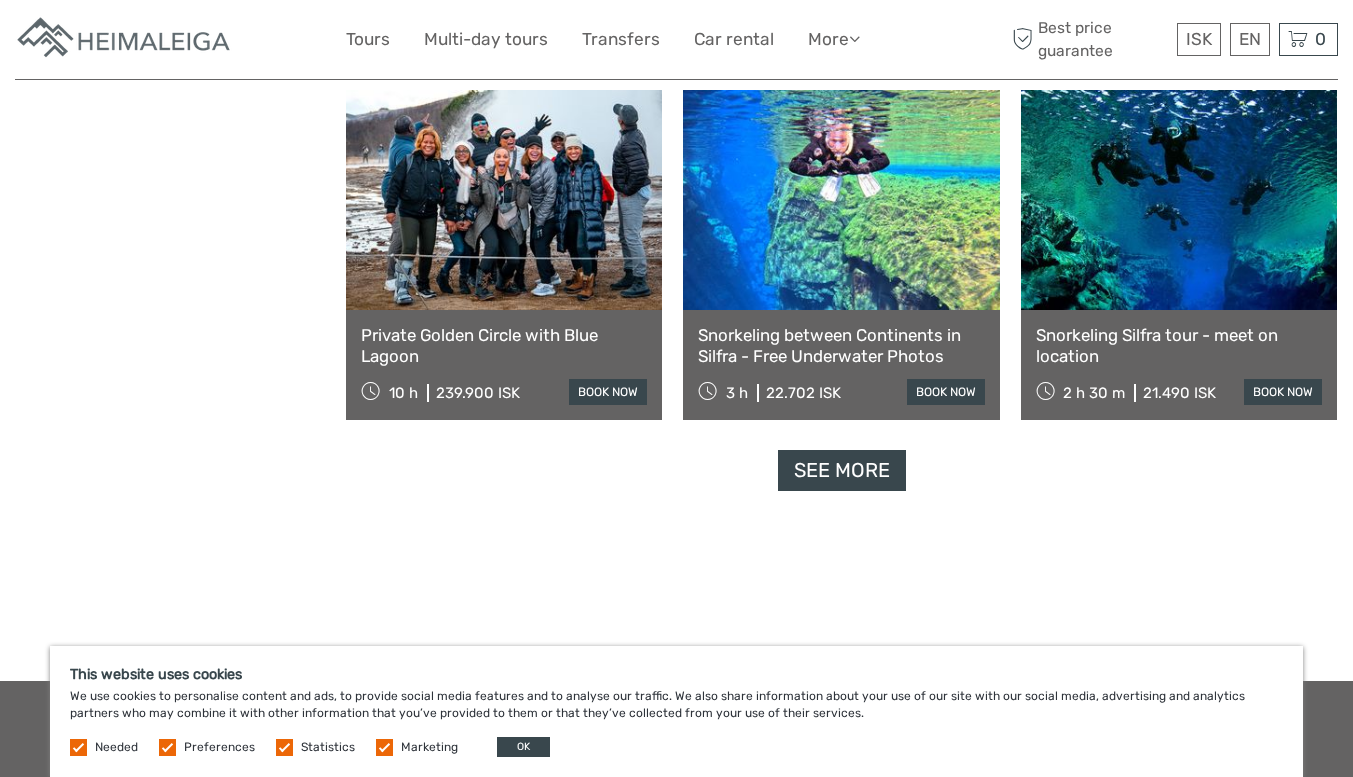 click on "See more" at bounding box center (842, 470) 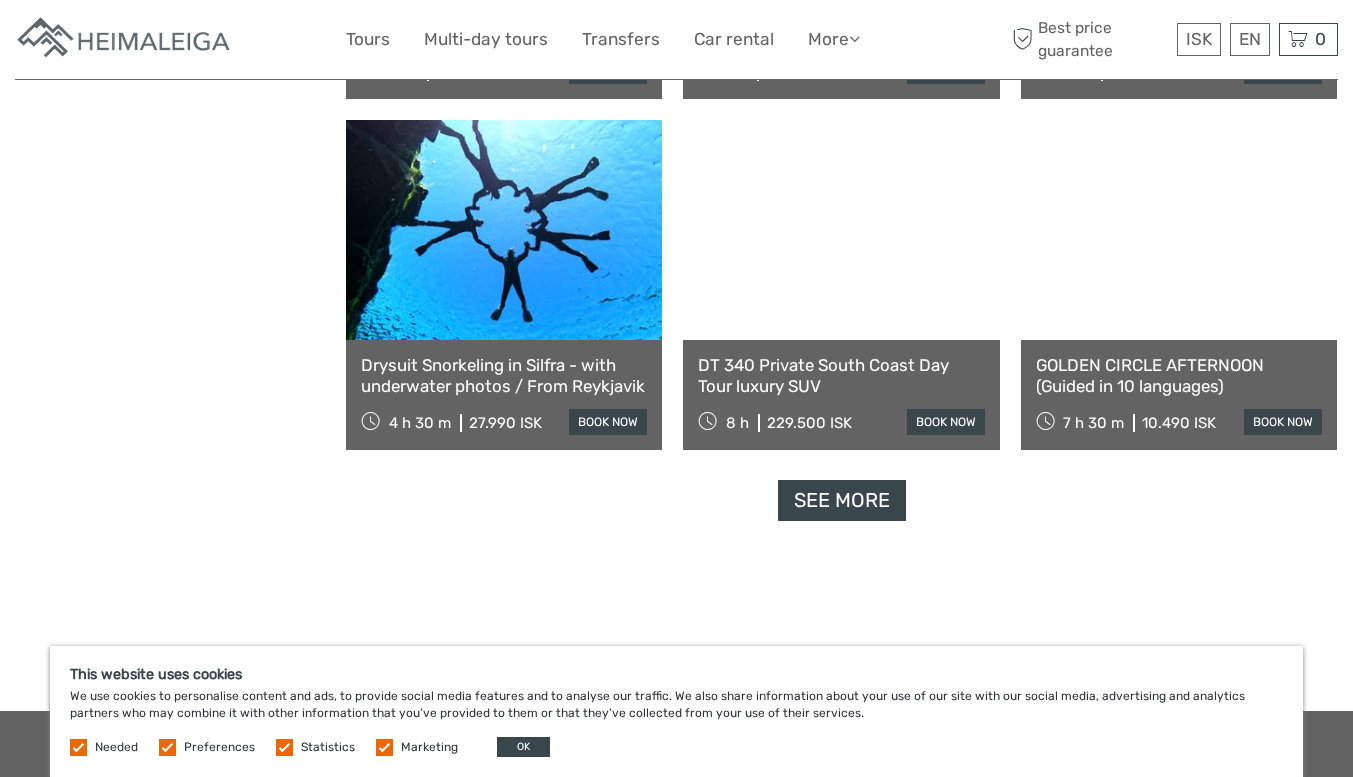 scroll, scrollTop: 8300, scrollLeft: 0, axis: vertical 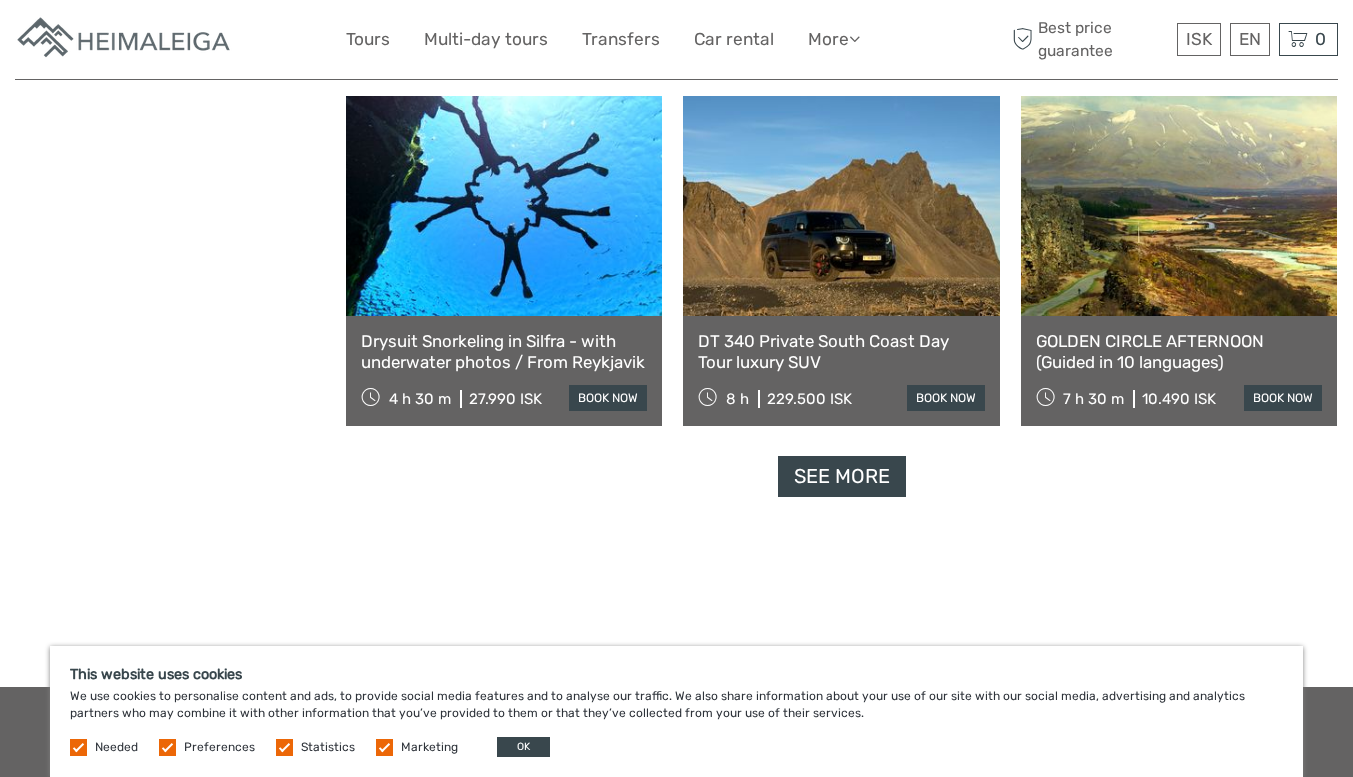 click on "See more" at bounding box center (842, 476) 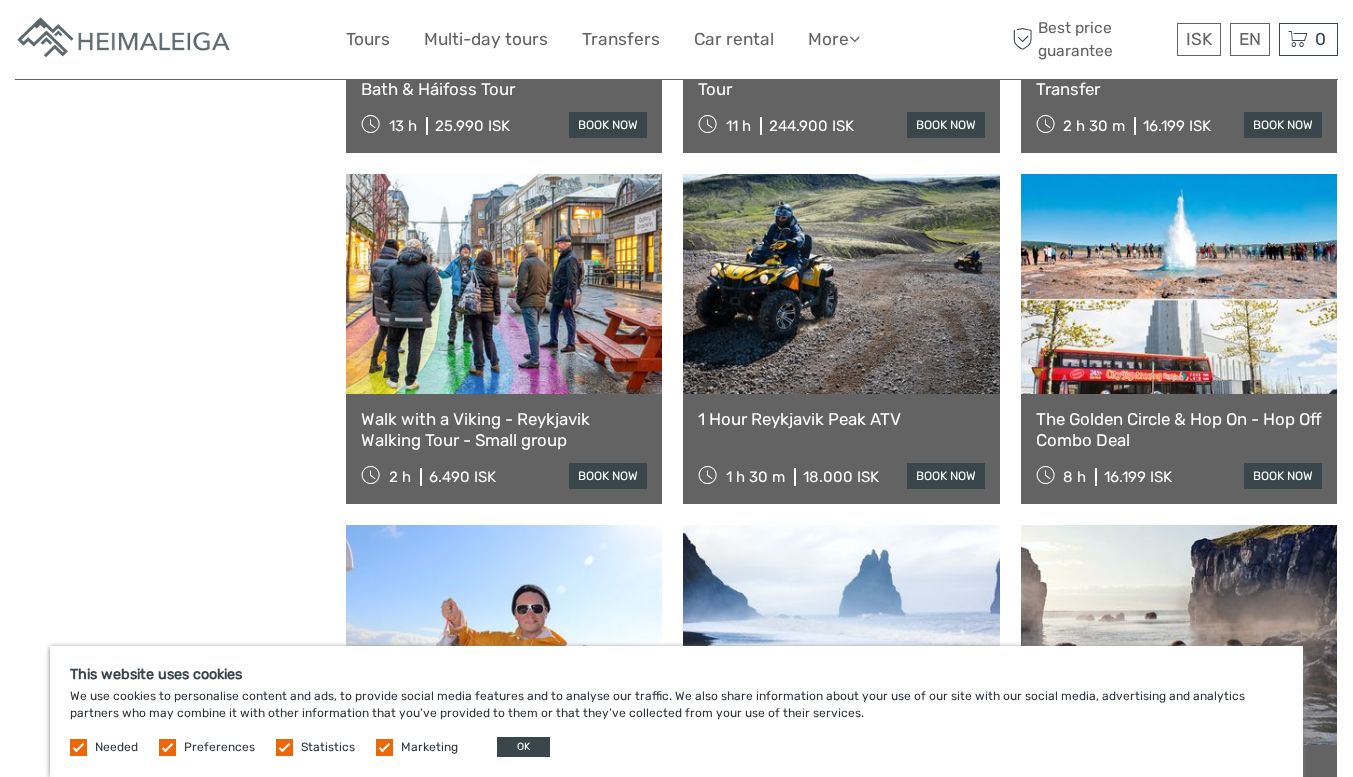 scroll, scrollTop: 10000, scrollLeft: 0, axis: vertical 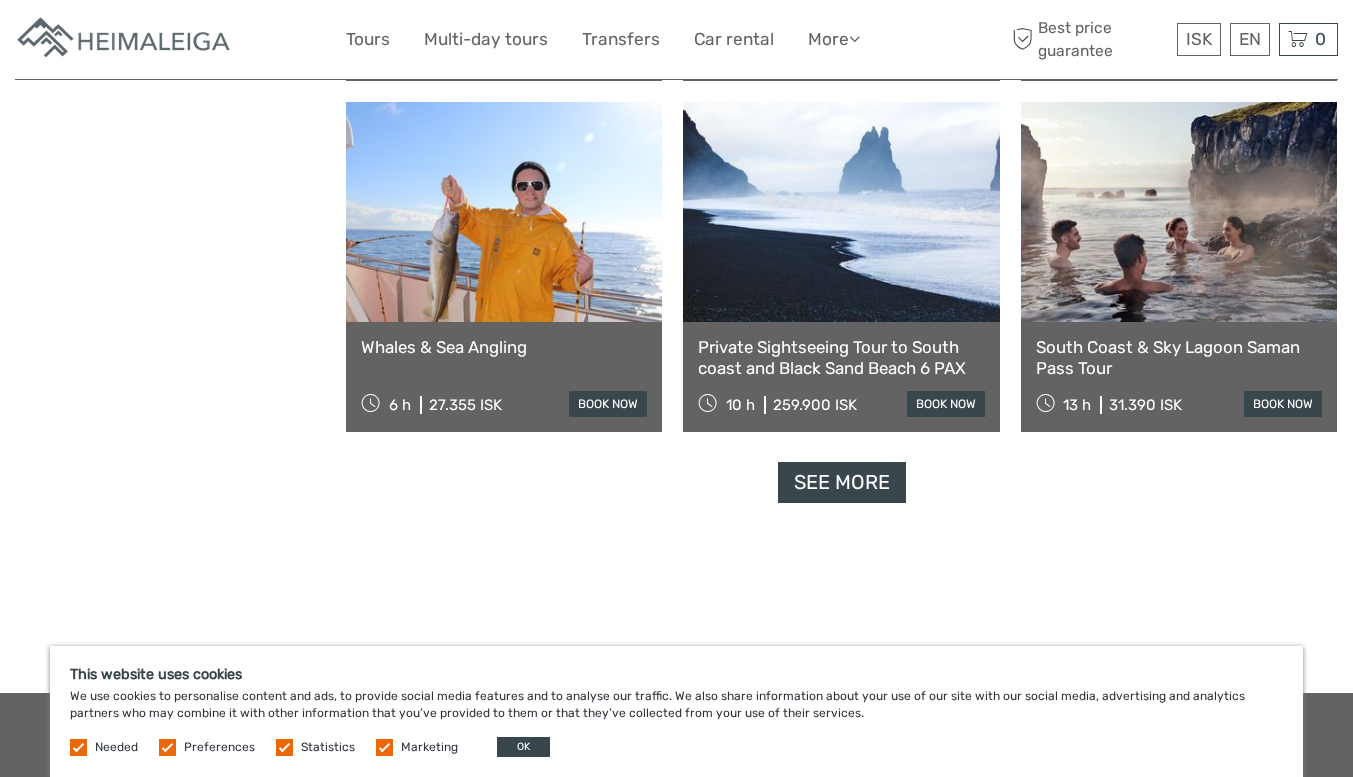 click on "See more" at bounding box center [842, 482] 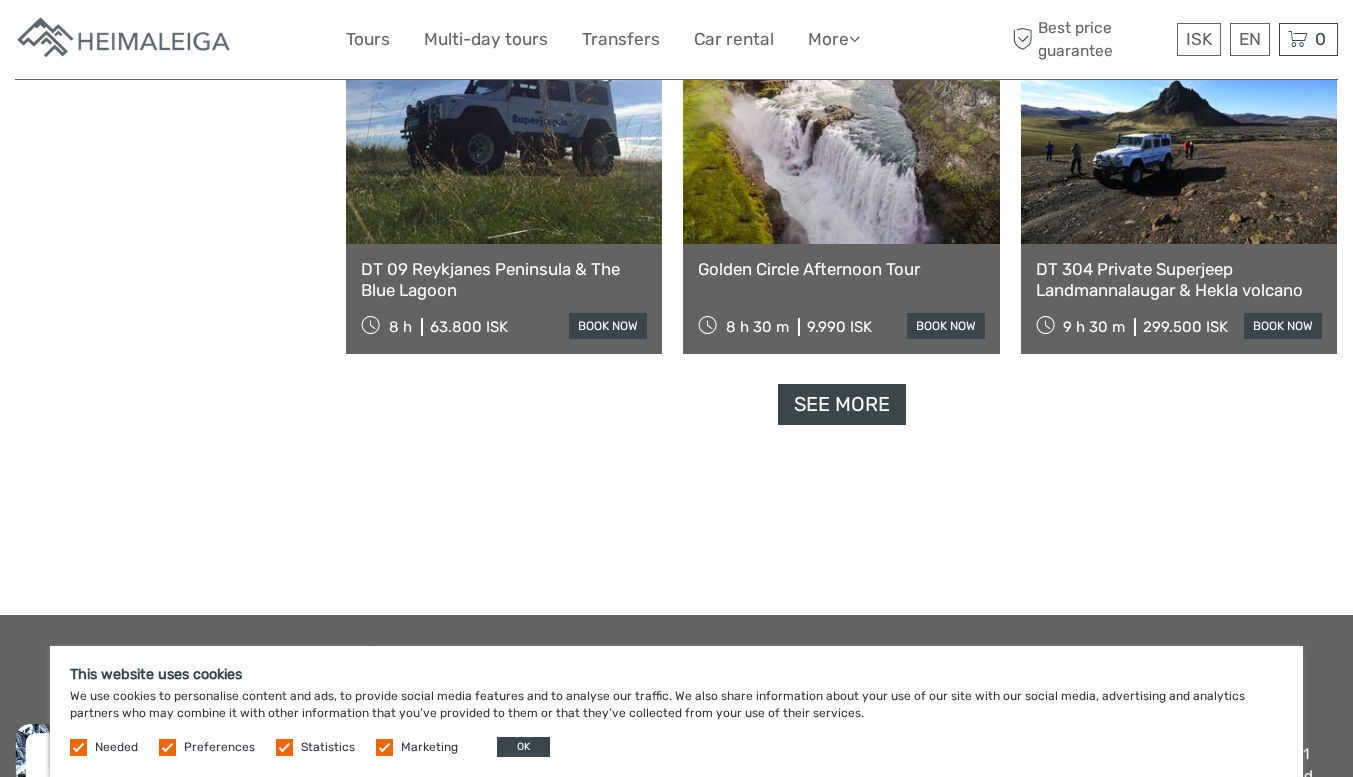 scroll, scrollTop: 12600, scrollLeft: 0, axis: vertical 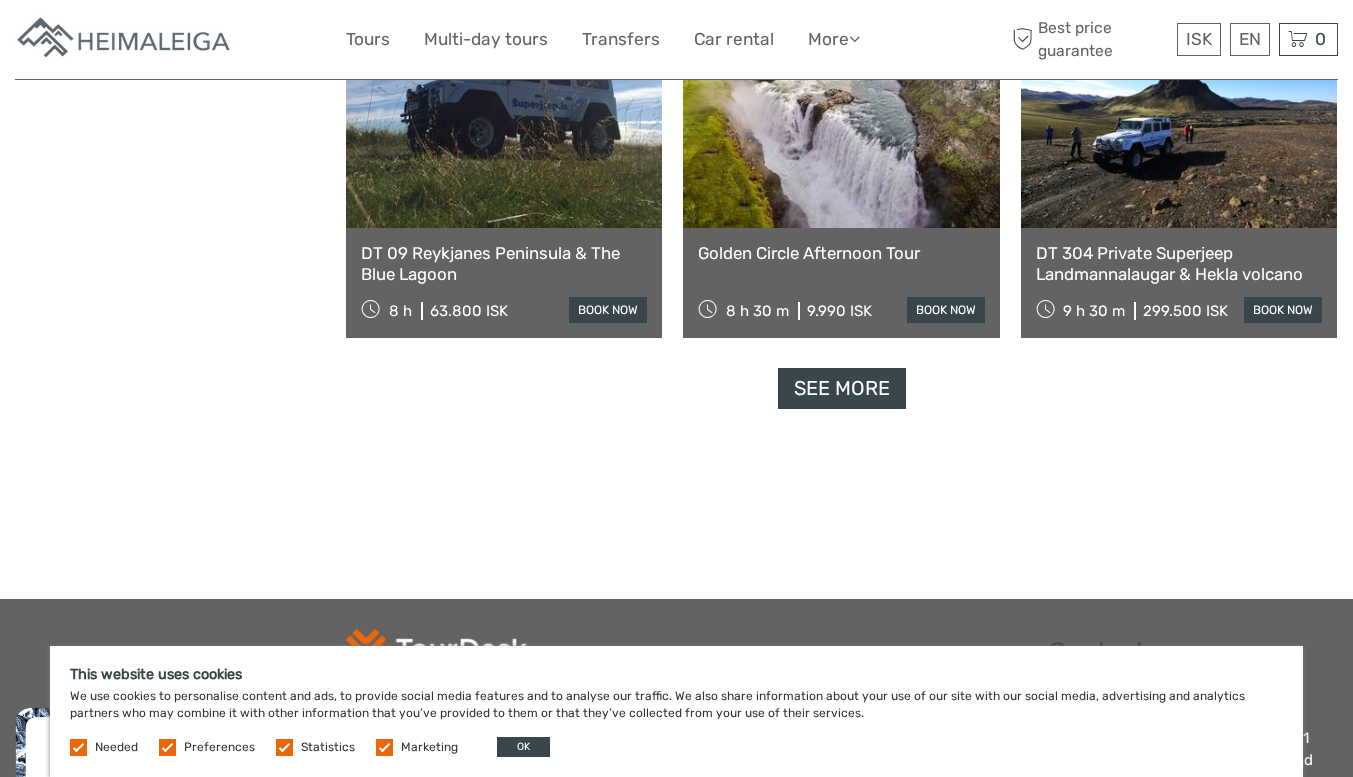 click on "See more" at bounding box center (842, 388) 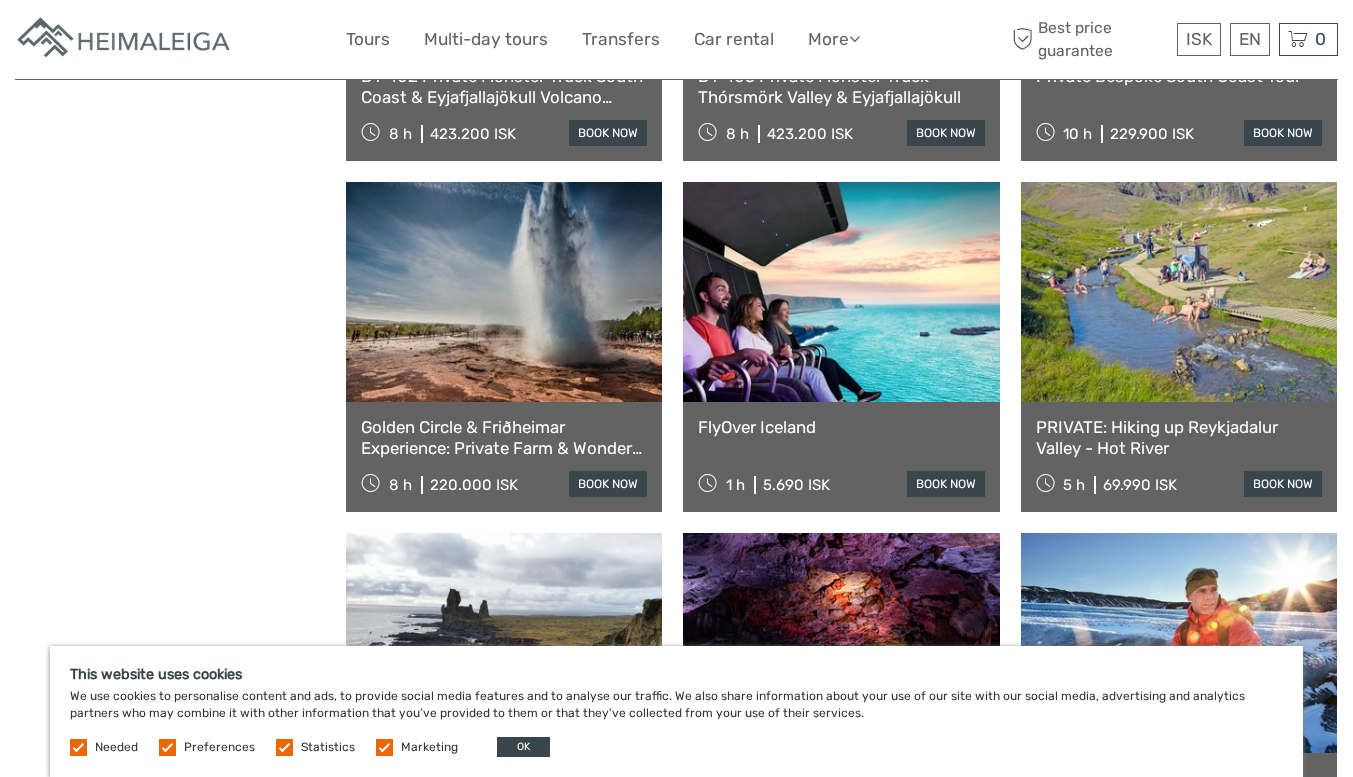 scroll, scrollTop: 13500, scrollLeft: 0, axis: vertical 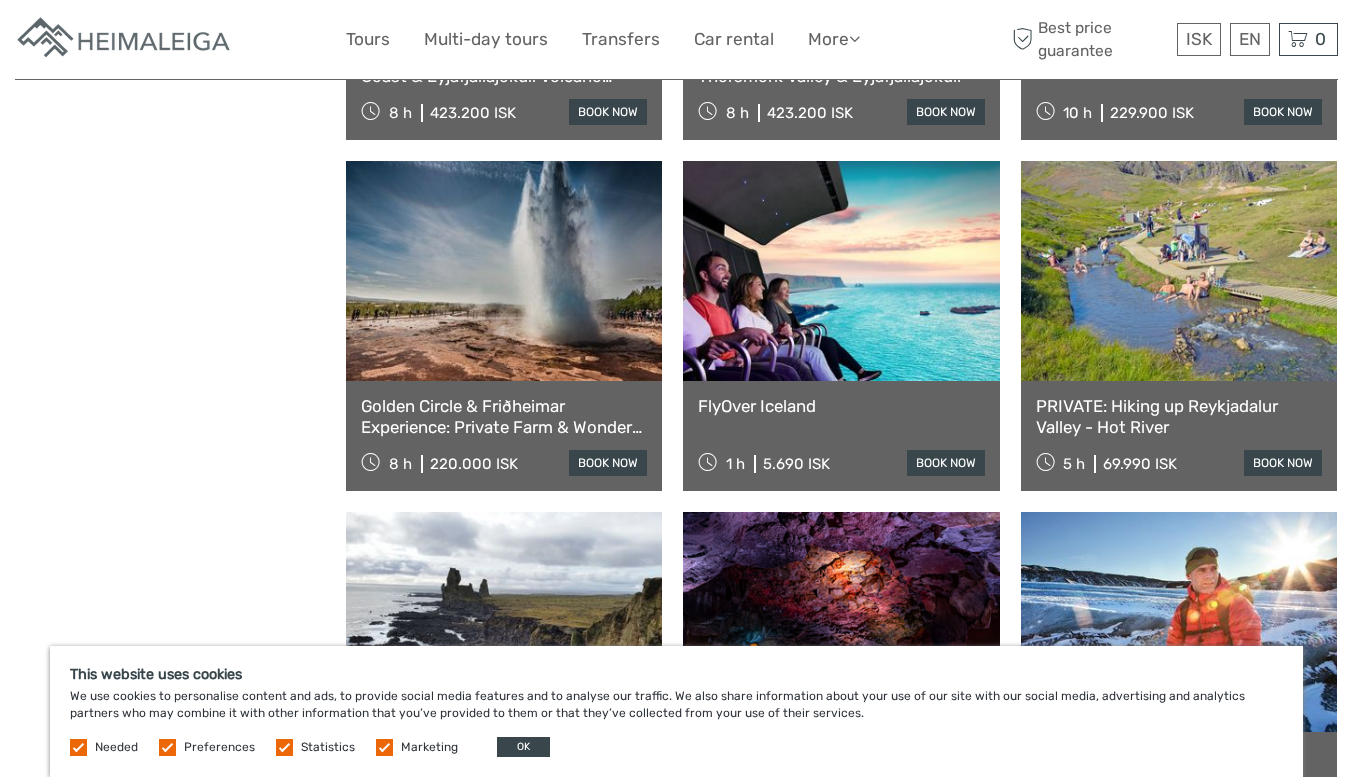 click on "Golden Circle & Blue Lagoon Small Group Tour with Admission Ticket
11 h
30.900 ISK
book now
Golden Circle and Waterfalls, with Friðheimar Farm and Kerið in small group
9 h
17.990 ISK
book now
DT 01 Golden Circle & Langjökull Glacier
8 h
45.900 ISK
book now
Katla Ice Cave South Coast - Day Tour from Reykjavik
12 h
37.711 ISK
book now
11 h
27.990 ISK" at bounding box center (842, -5817) 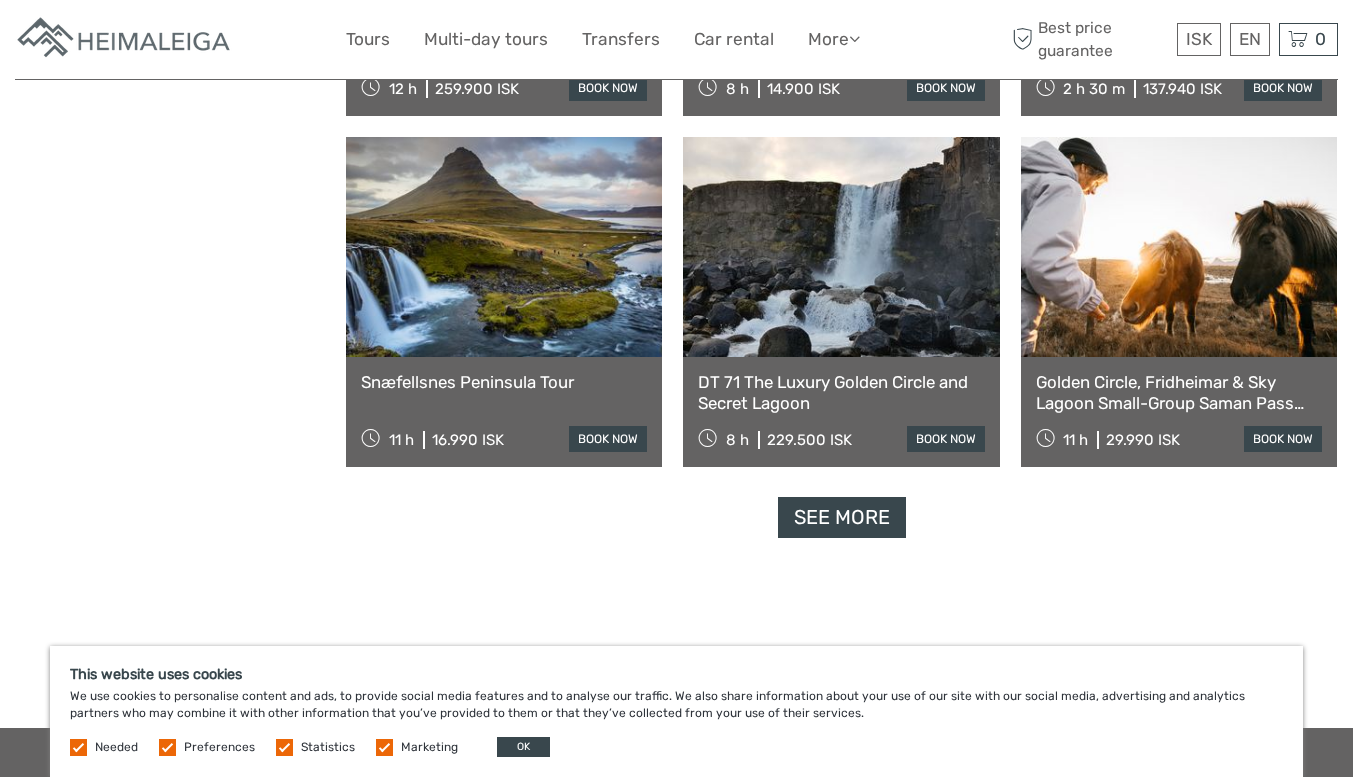scroll, scrollTop: 14600, scrollLeft: 0, axis: vertical 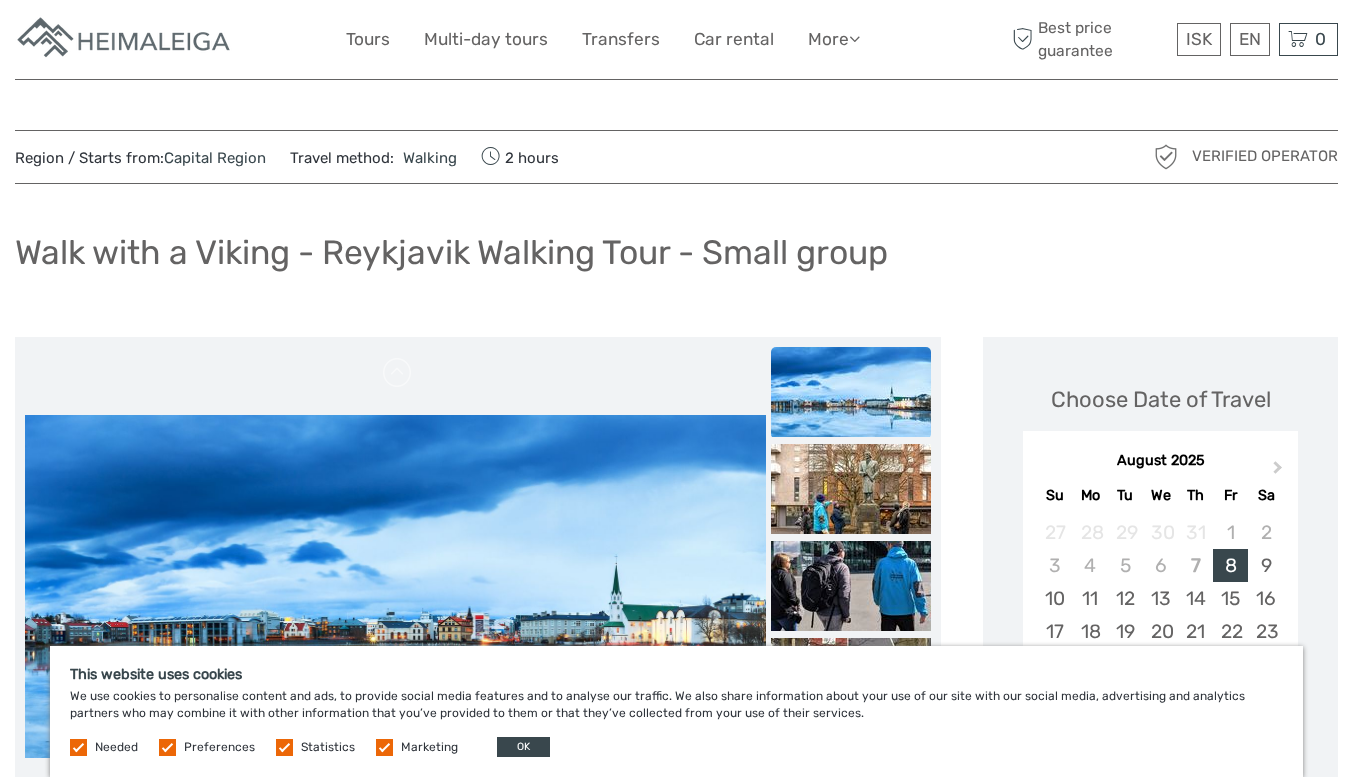 click on "ISK
ISK
€
$
£
EN
English
Español
Deutsch
Tours
Multi-day tours
Transfers
Car rental
More
Food & drink
Travel Articles
Food & drink
Travel Articles
Best price guarantee" at bounding box center (677, 39) 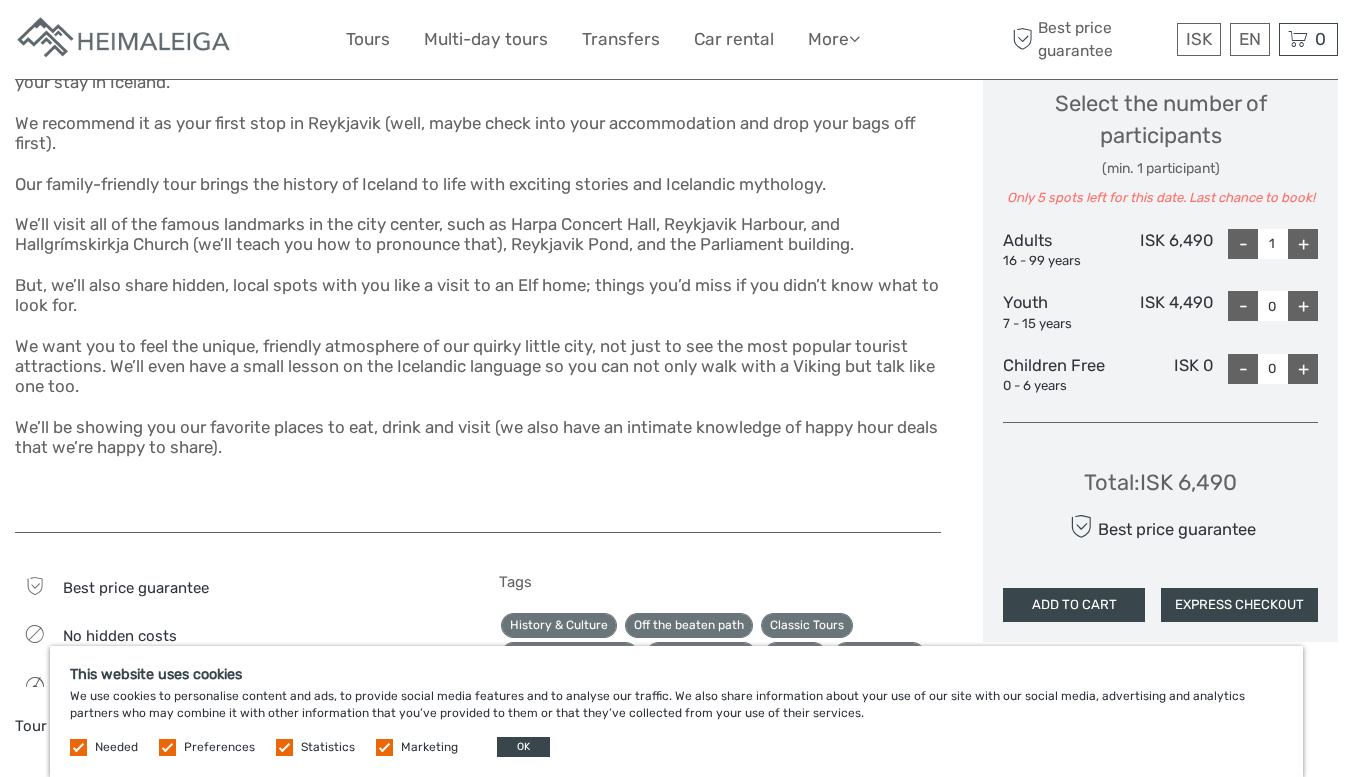 scroll, scrollTop: 900, scrollLeft: 0, axis: vertical 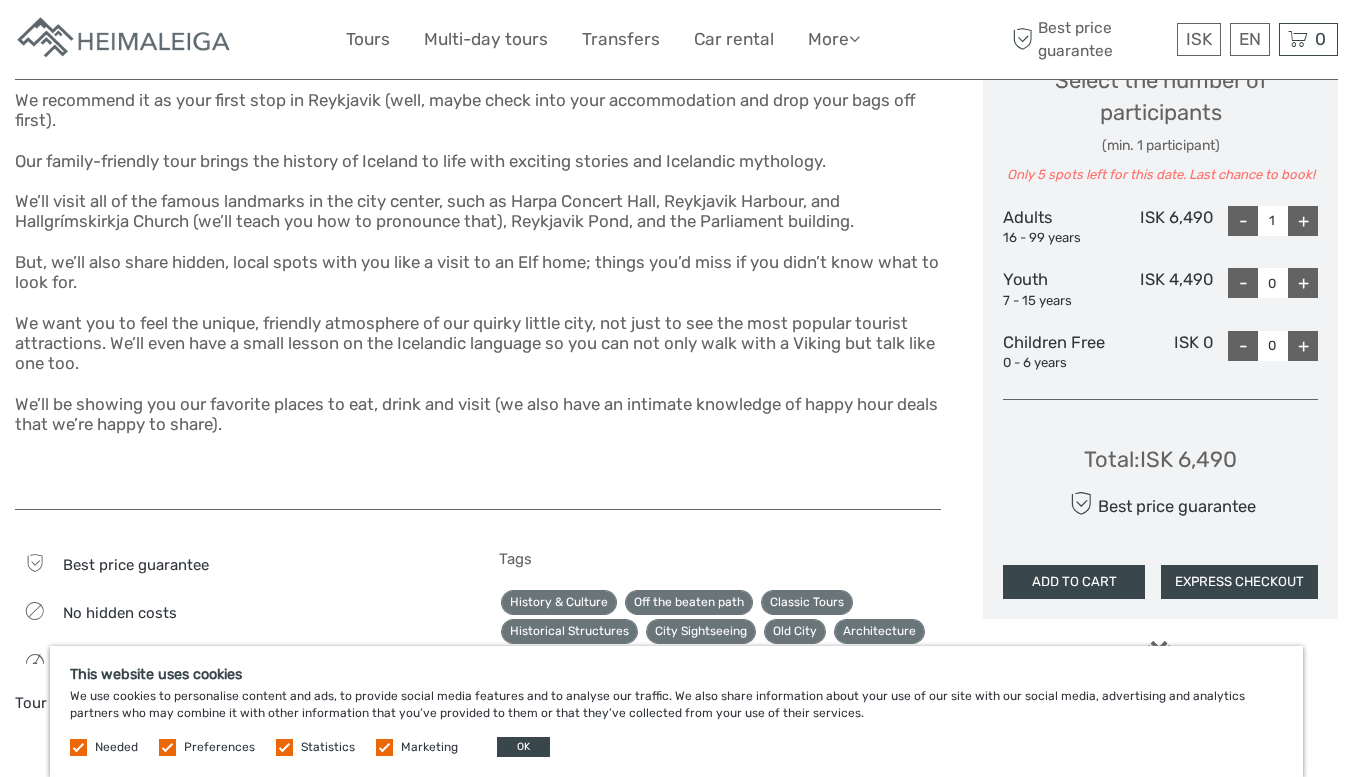 click on "+" at bounding box center [1303, 221] 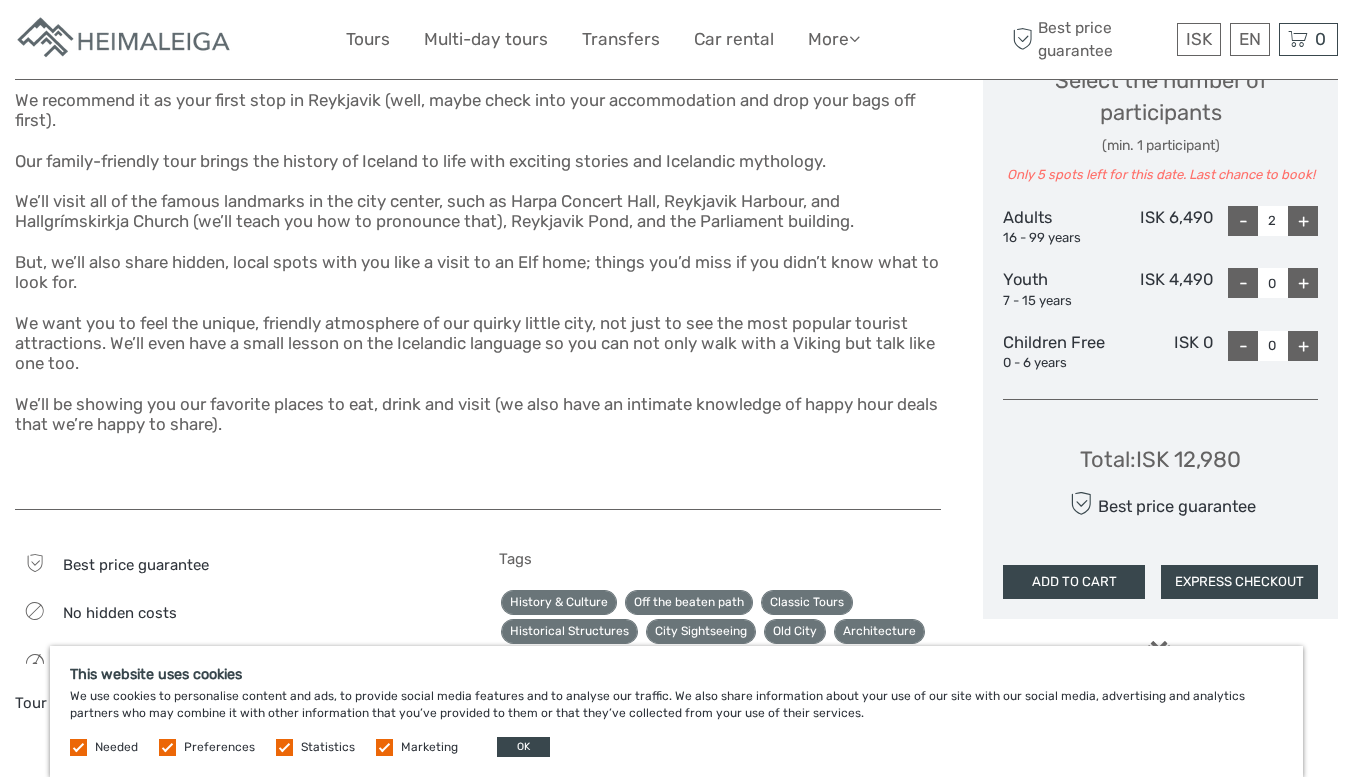 click on "+" at bounding box center (1303, 346) 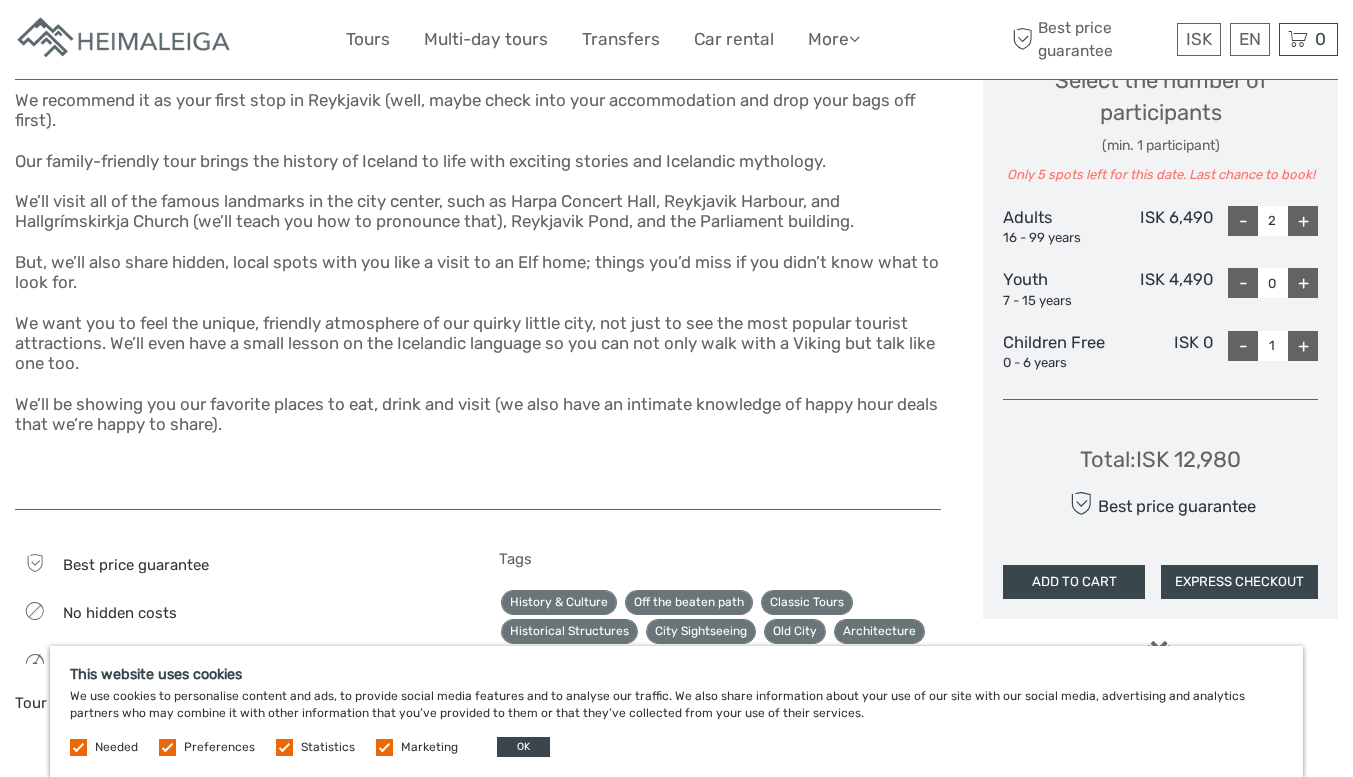 type on "1" 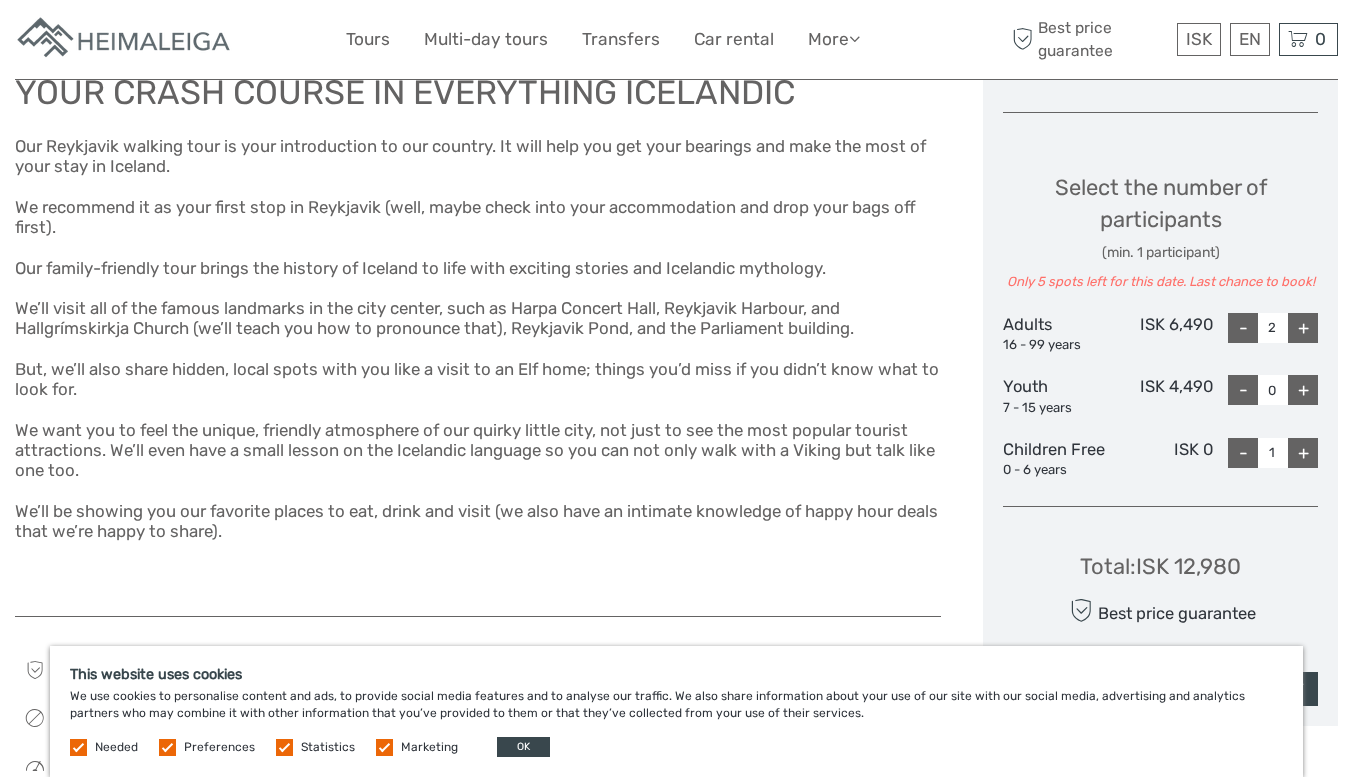 scroll, scrollTop: 700, scrollLeft: 0, axis: vertical 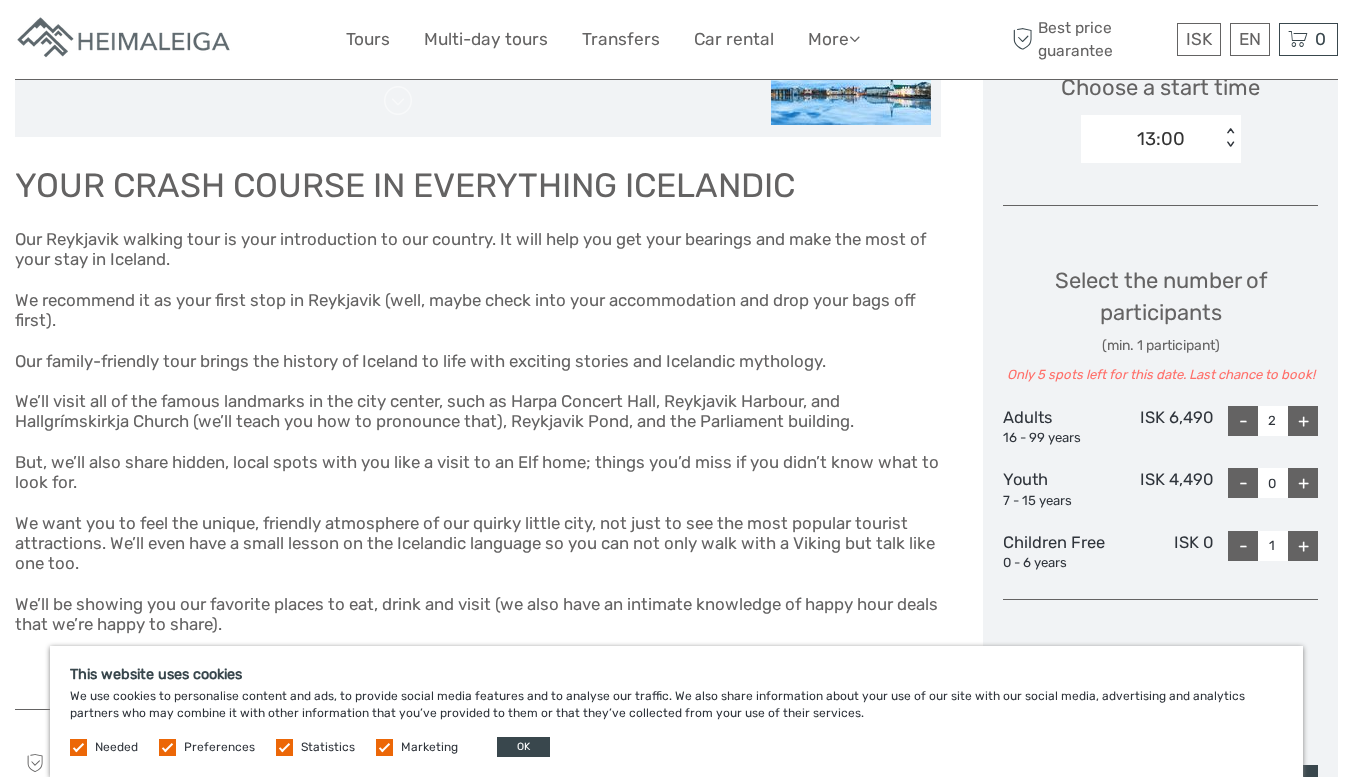 click on "£" at bounding box center (0, 0) 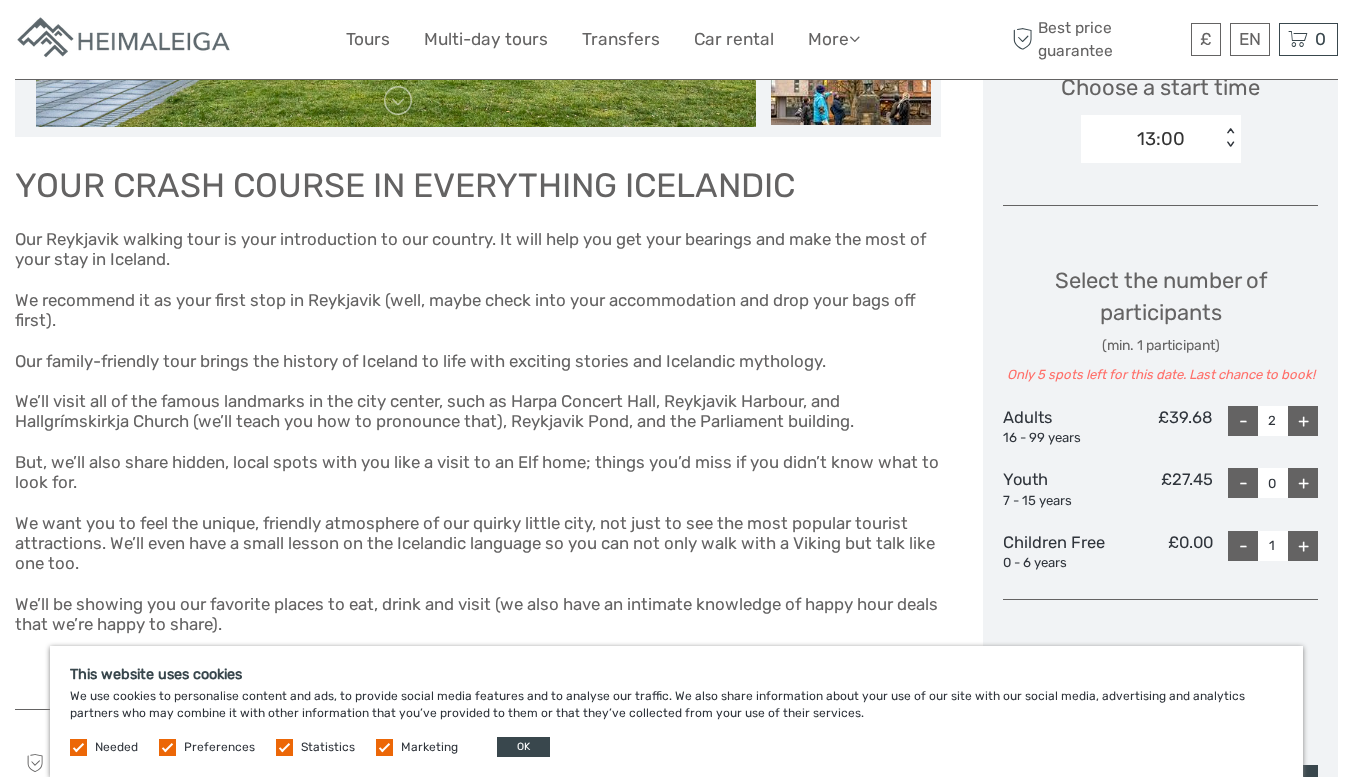 scroll, scrollTop: 600, scrollLeft: 0, axis: vertical 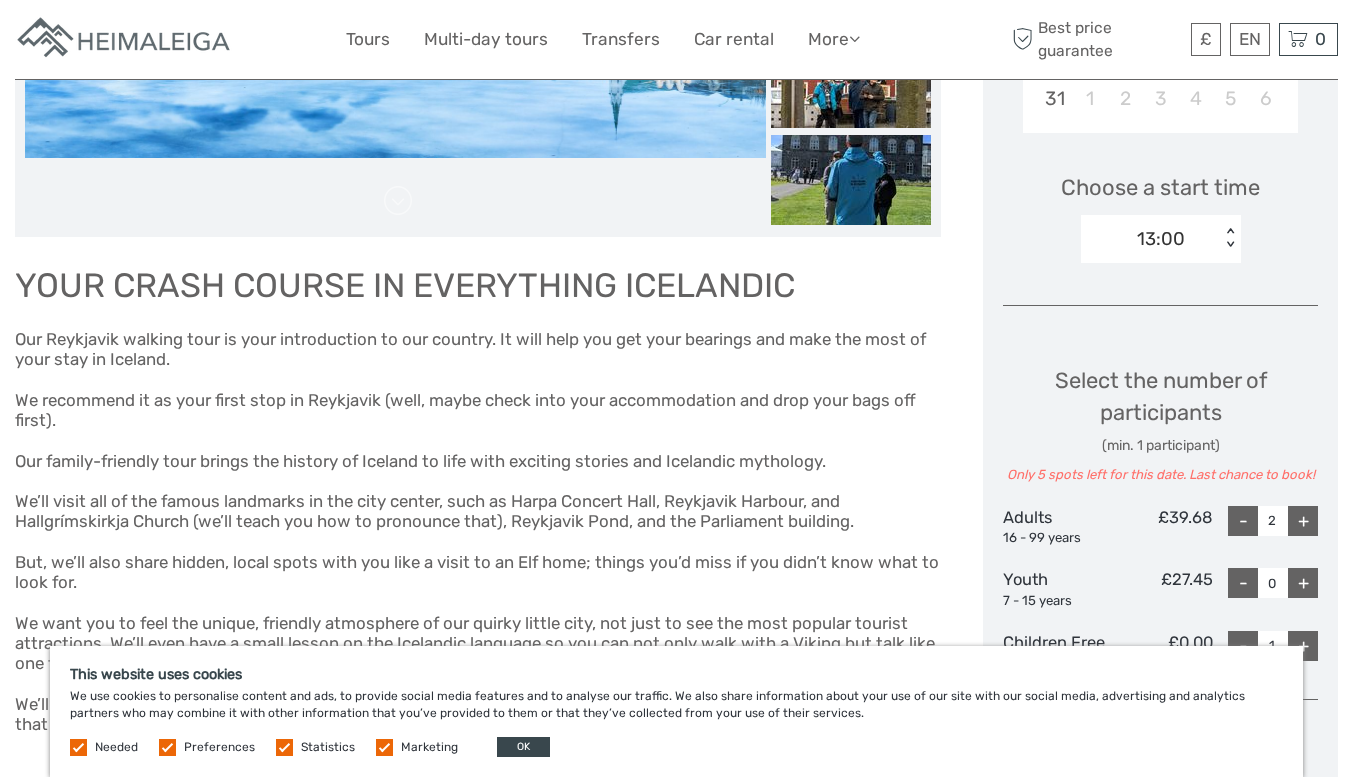 click at bounding box center (167, 747) 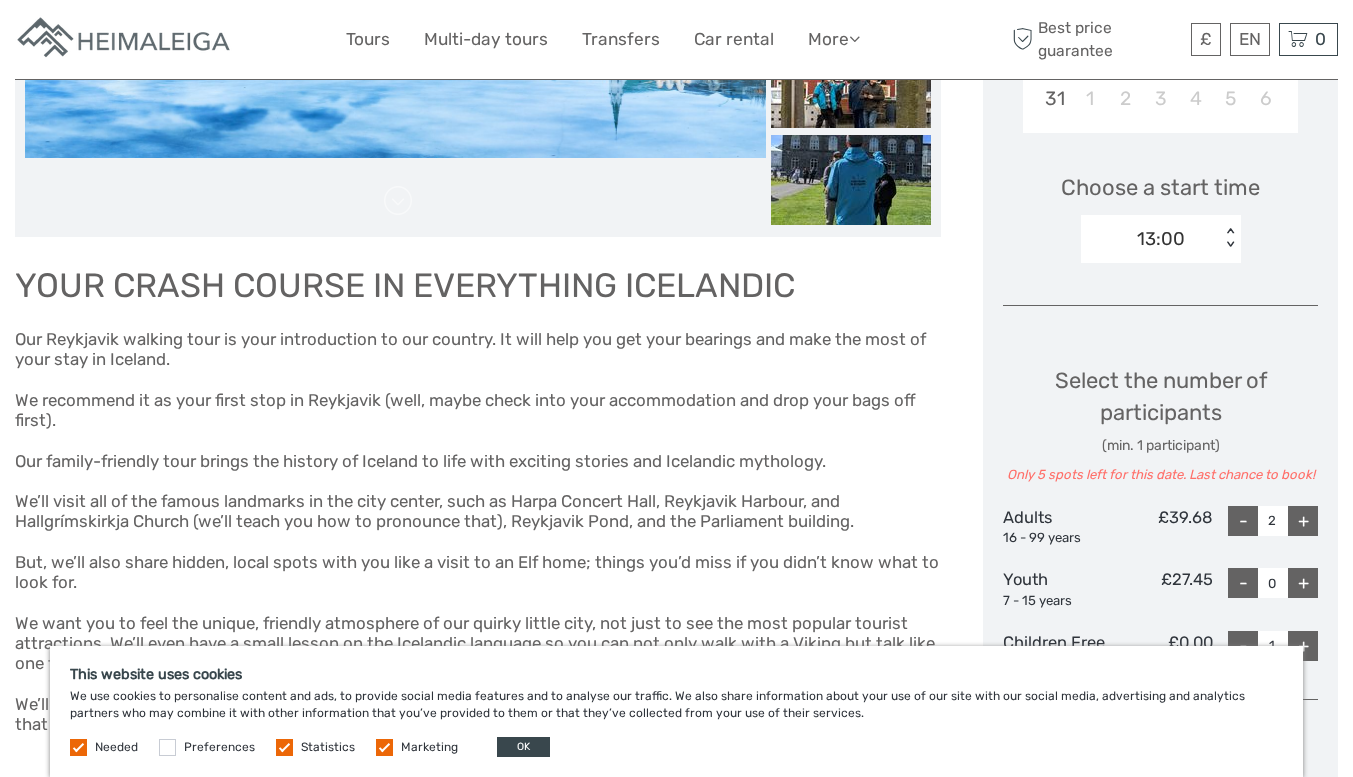 click at bounding box center [284, 747] 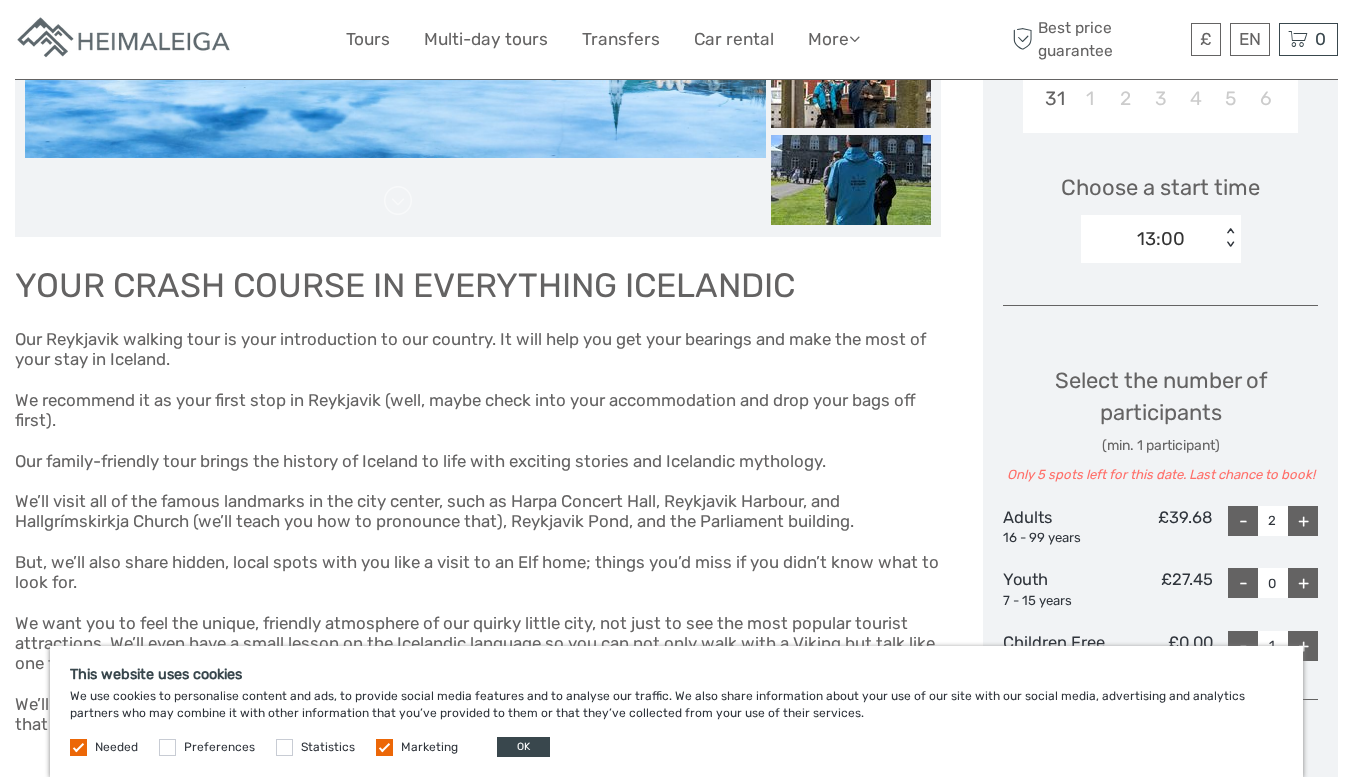 click at bounding box center (384, 747) 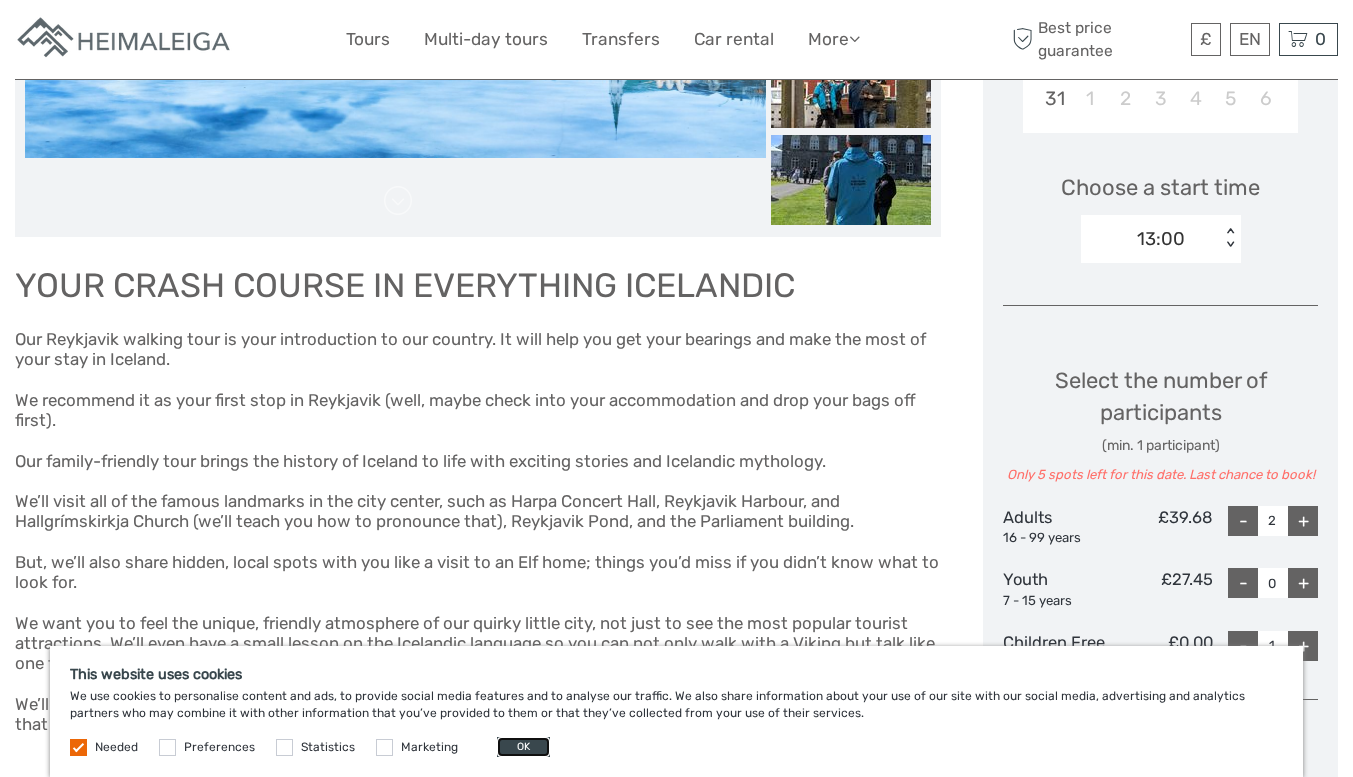click on "OK" at bounding box center (523, 747) 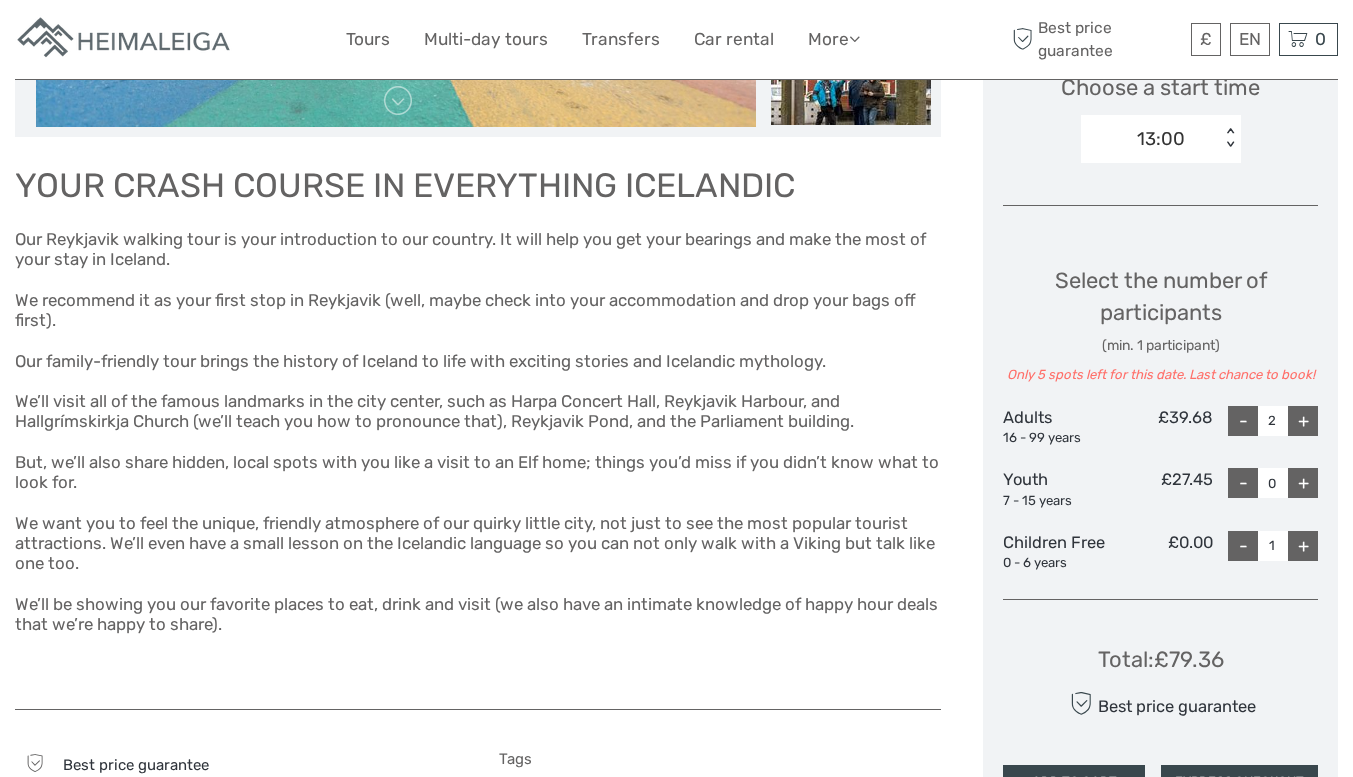 scroll, scrollTop: 800, scrollLeft: 0, axis: vertical 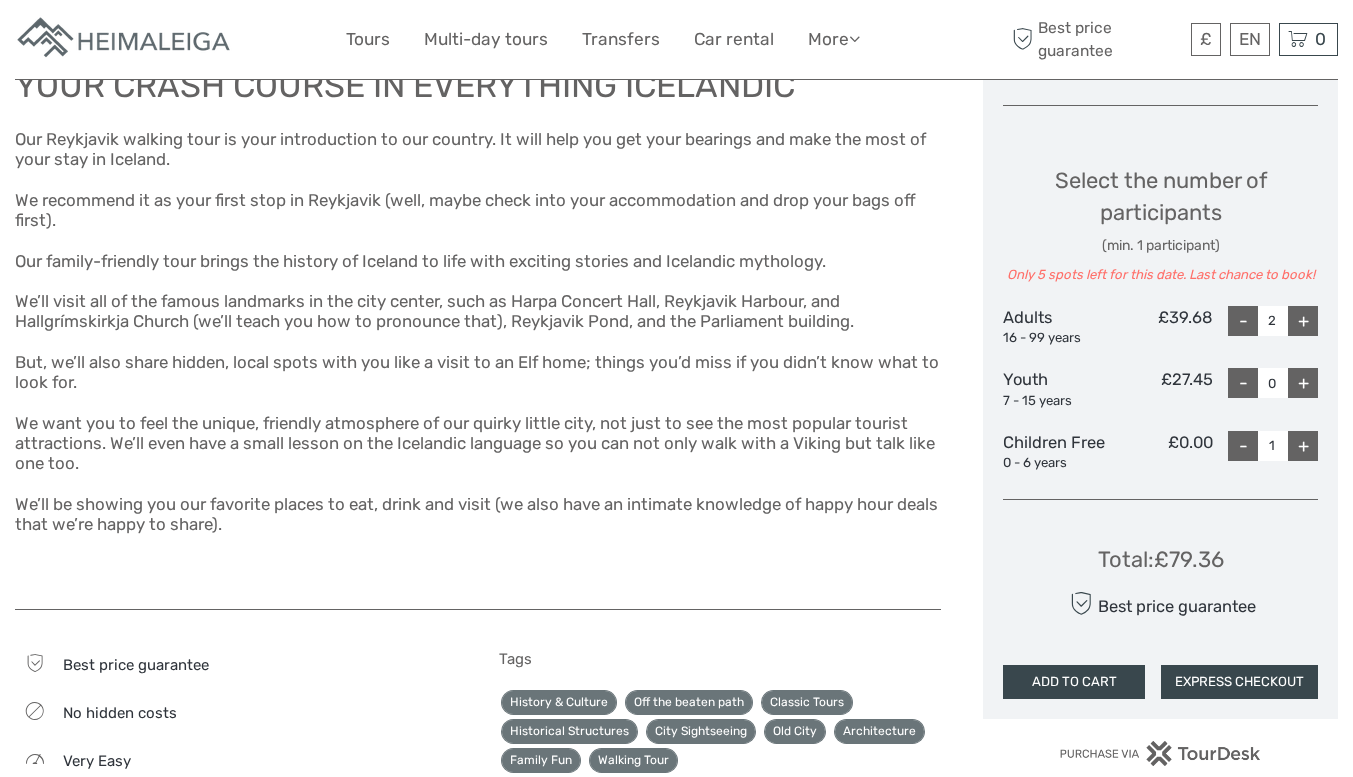 click on "£
ISK
€
$
£
EN
English
Español
Deutsch
Tours
Multi-day tours
Transfers
Car rental
More
Food & drink
Travel Articles
Food & drink
Travel Articles
Best price guarantee
Best price guarantee
£
ISK
€
$
£
EN
English
Español
Deutsch
0" at bounding box center [676, 39] 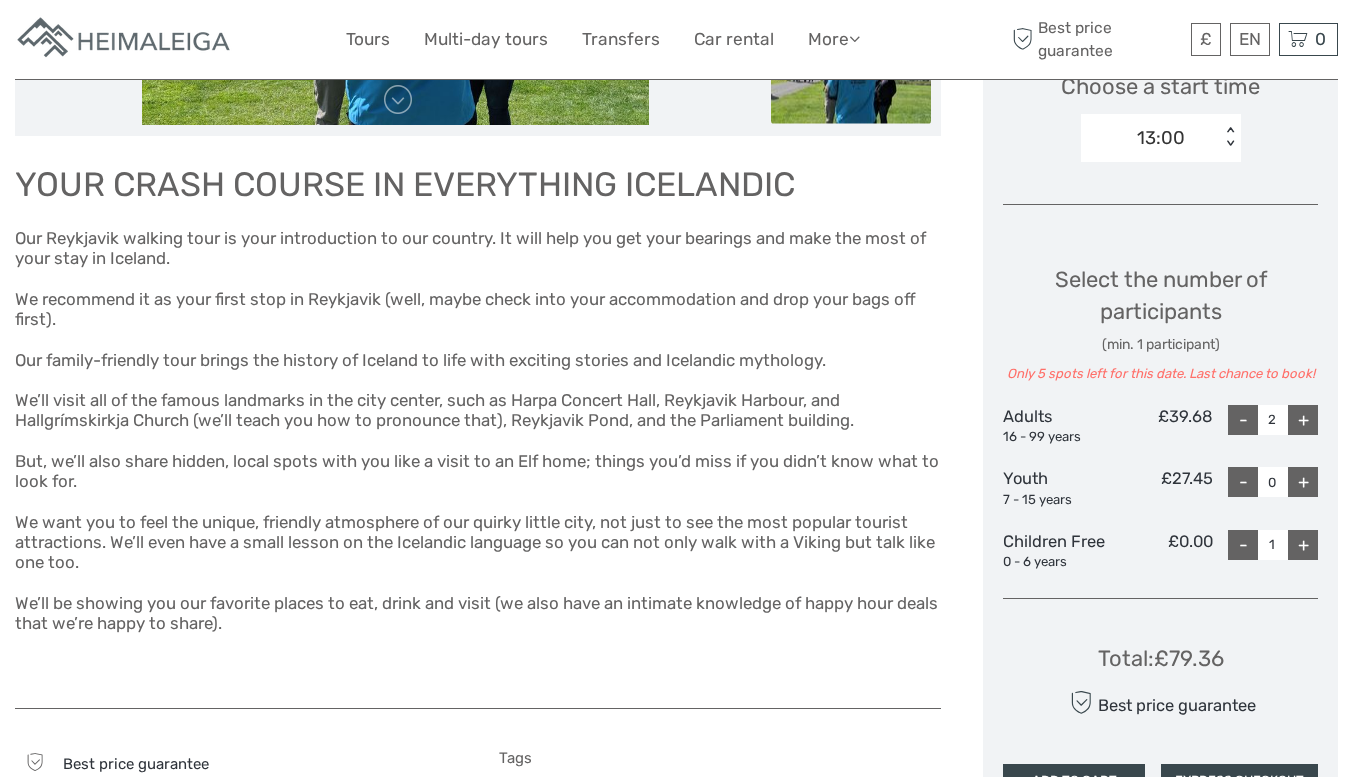 scroll, scrollTop: 600, scrollLeft: 0, axis: vertical 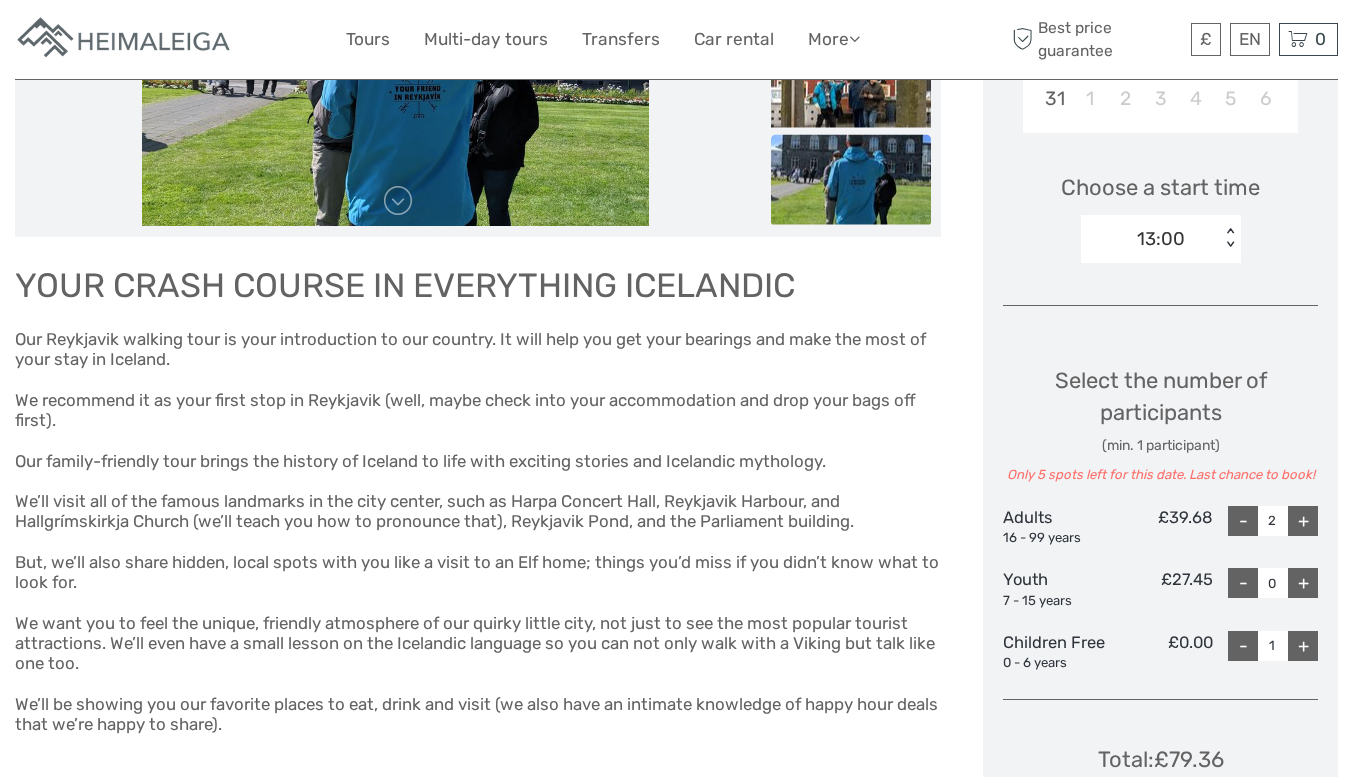 click on "13:00" at bounding box center (1161, 239) 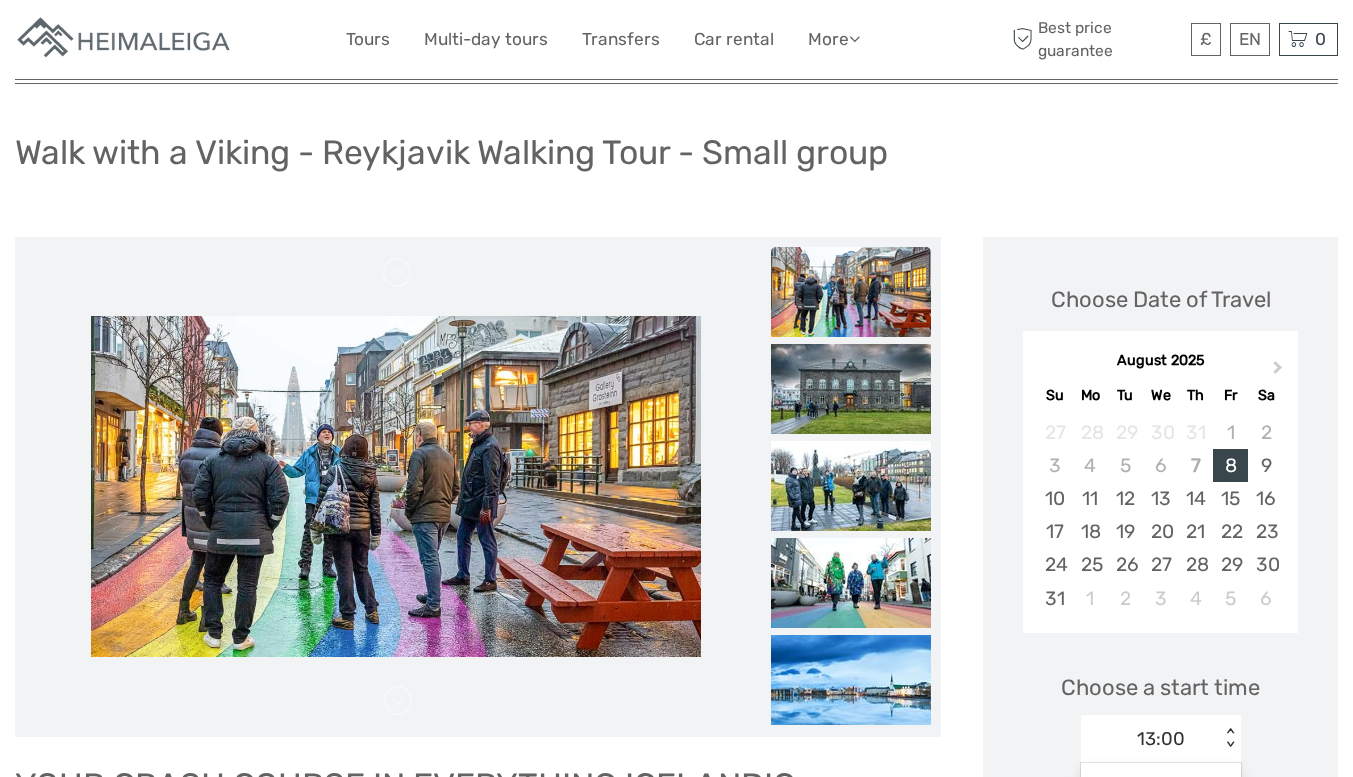 scroll, scrollTop: 300, scrollLeft: 0, axis: vertical 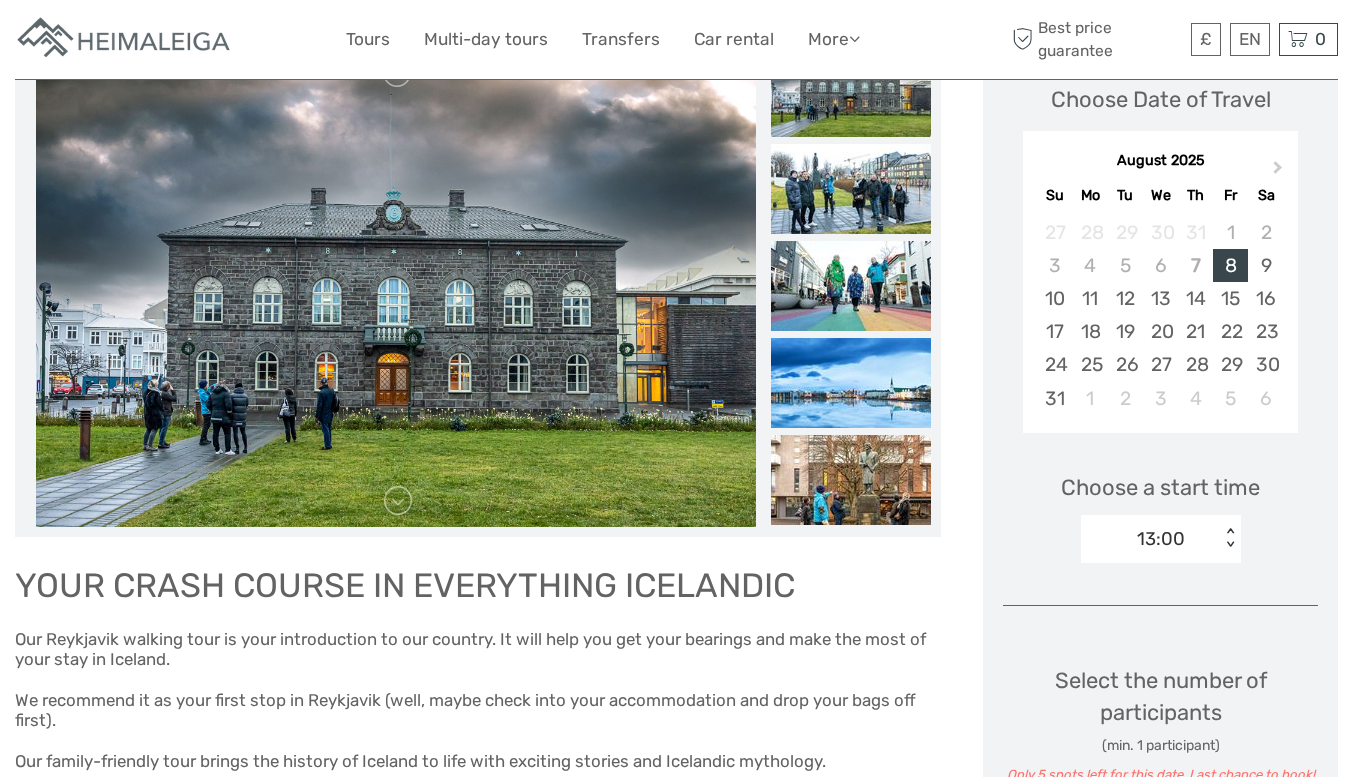 click on "19" at bounding box center [1125, 331] 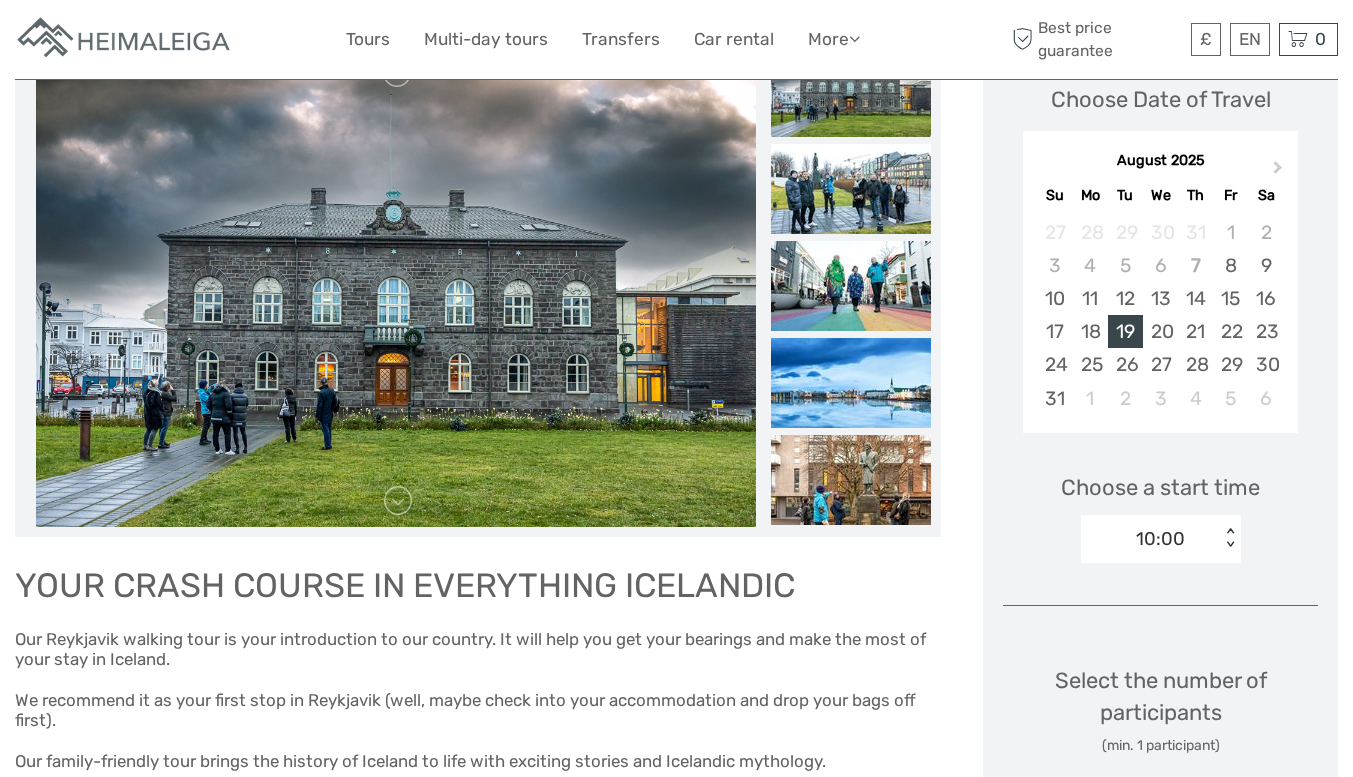 scroll, scrollTop: 400, scrollLeft: 0, axis: vertical 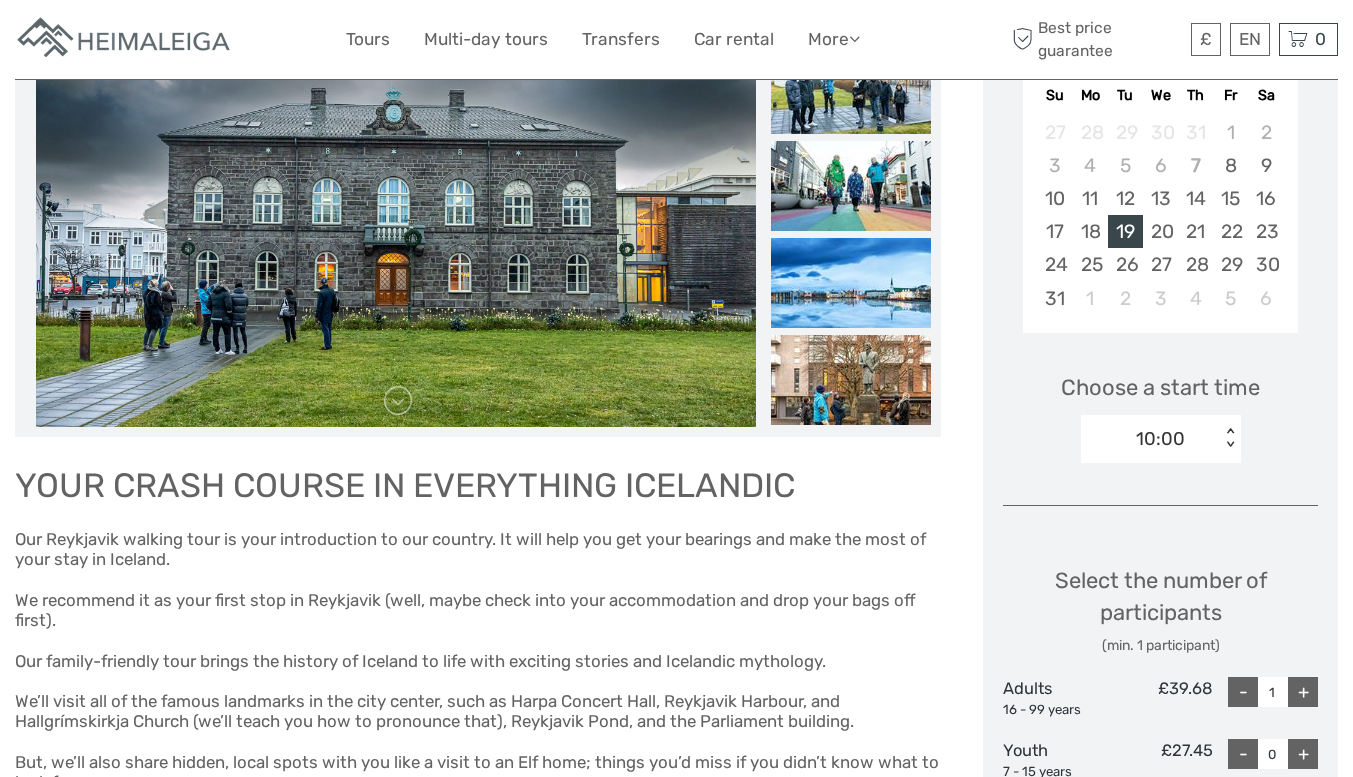click on "10:00" at bounding box center (1150, 439) 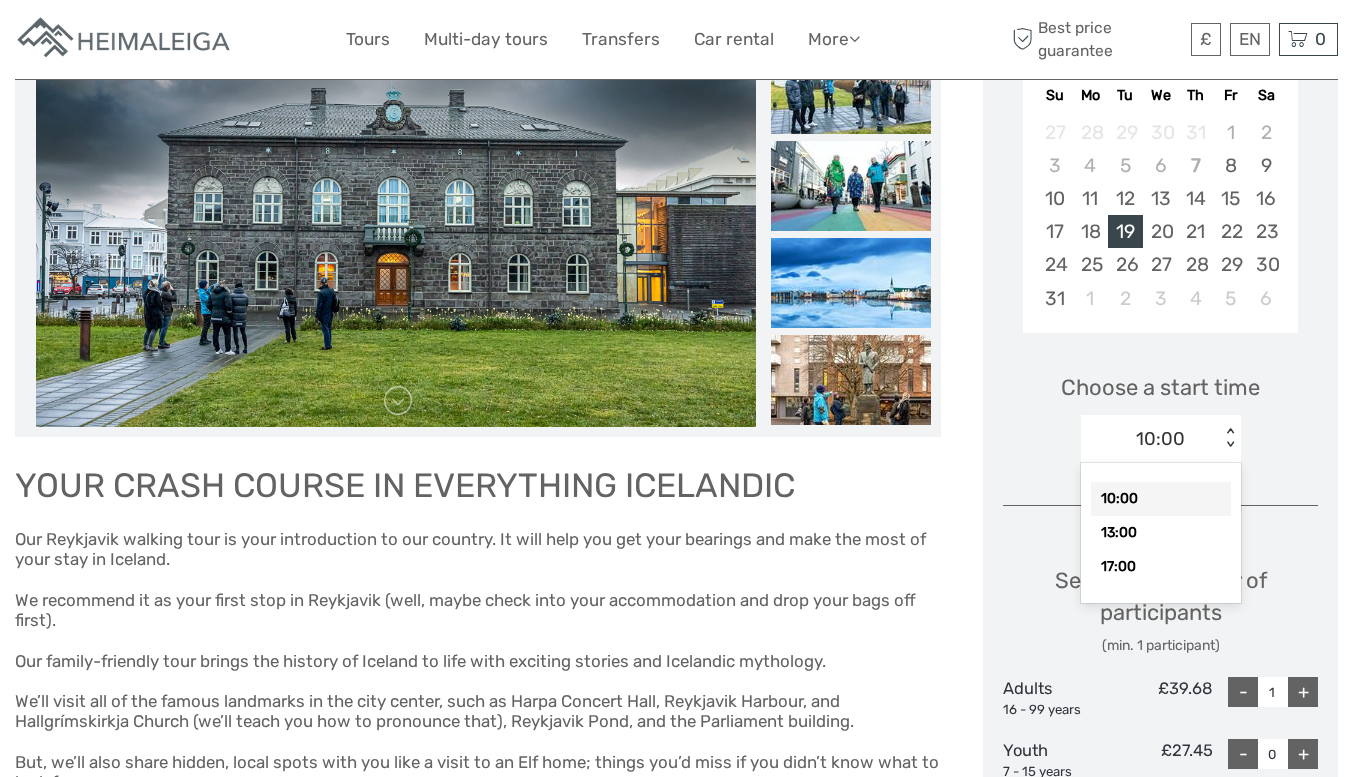click on "10:00" at bounding box center [1161, 499] 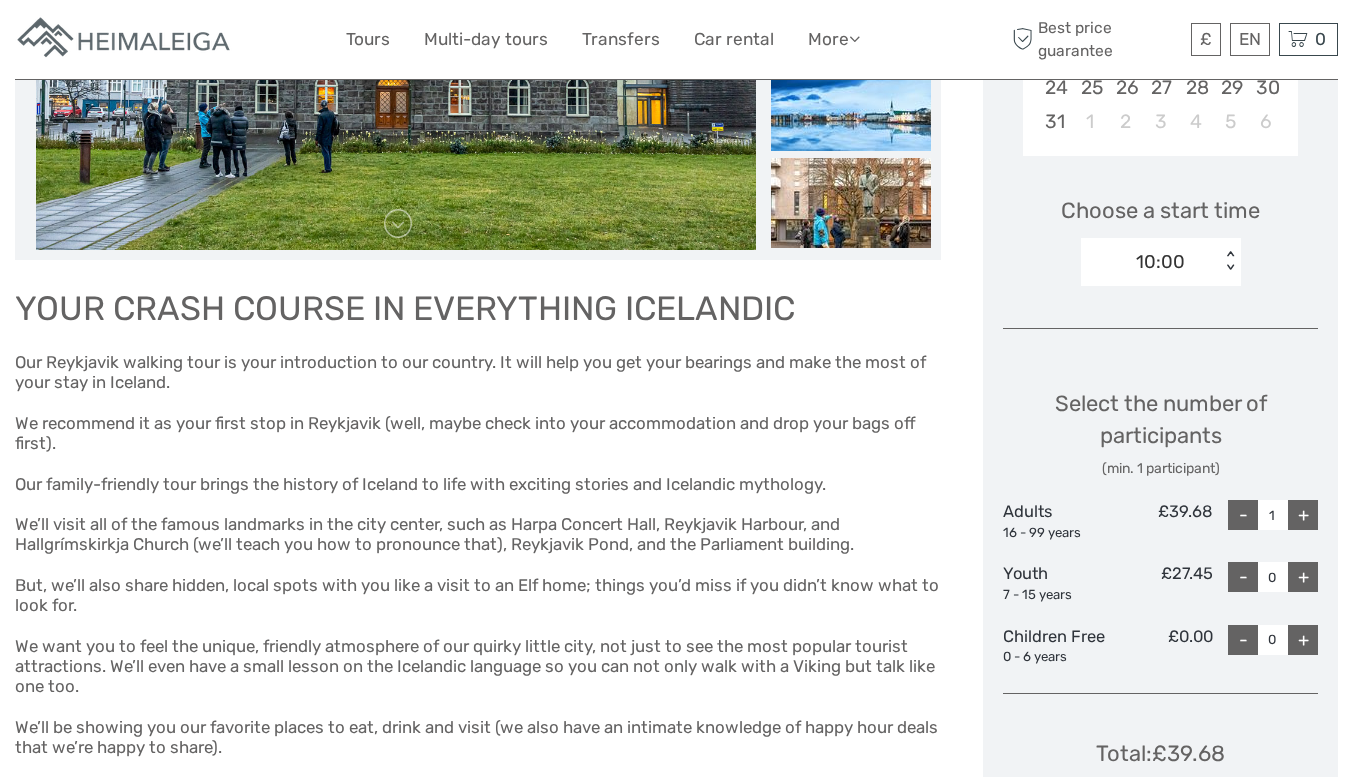 scroll, scrollTop: 600, scrollLeft: 0, axis: vertical 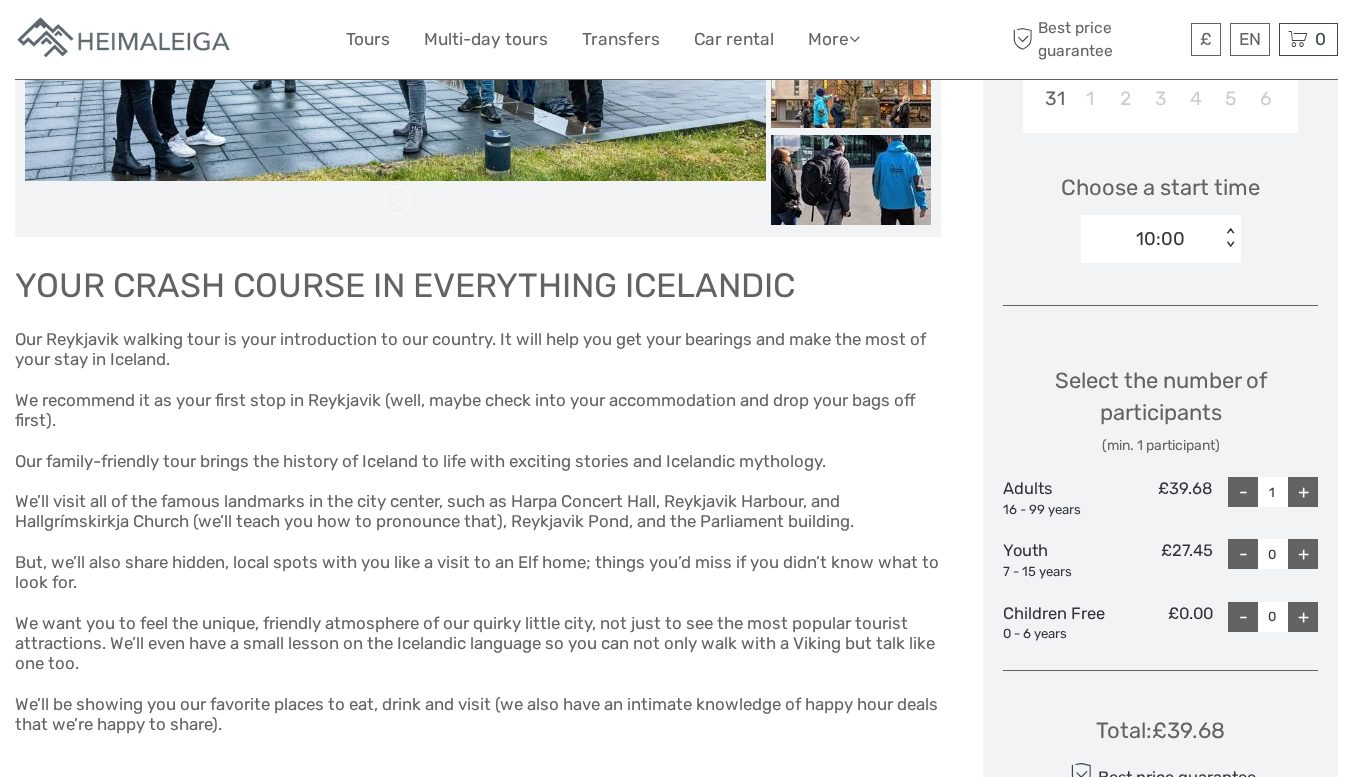 click on "+" at bounding box center (1303, 492) 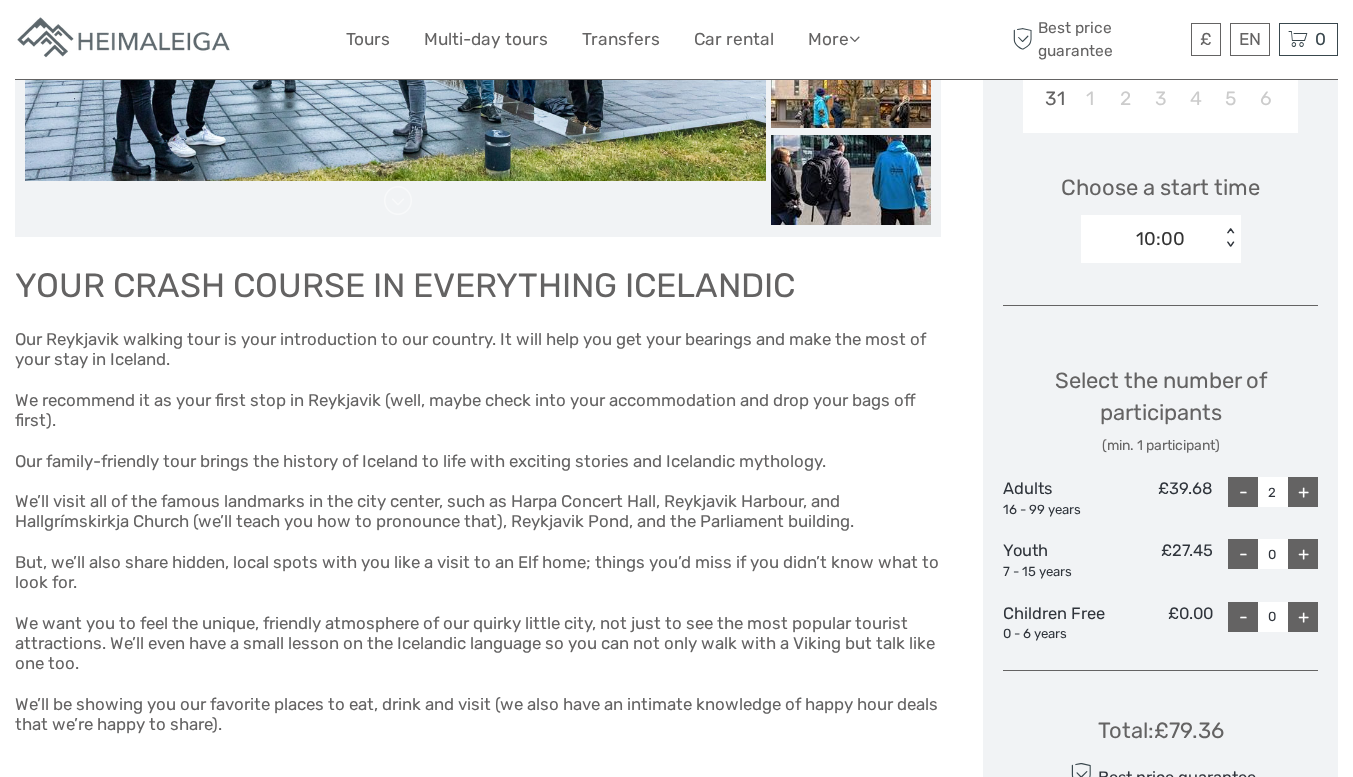 click on "+" at bounding box center [1303, 617] 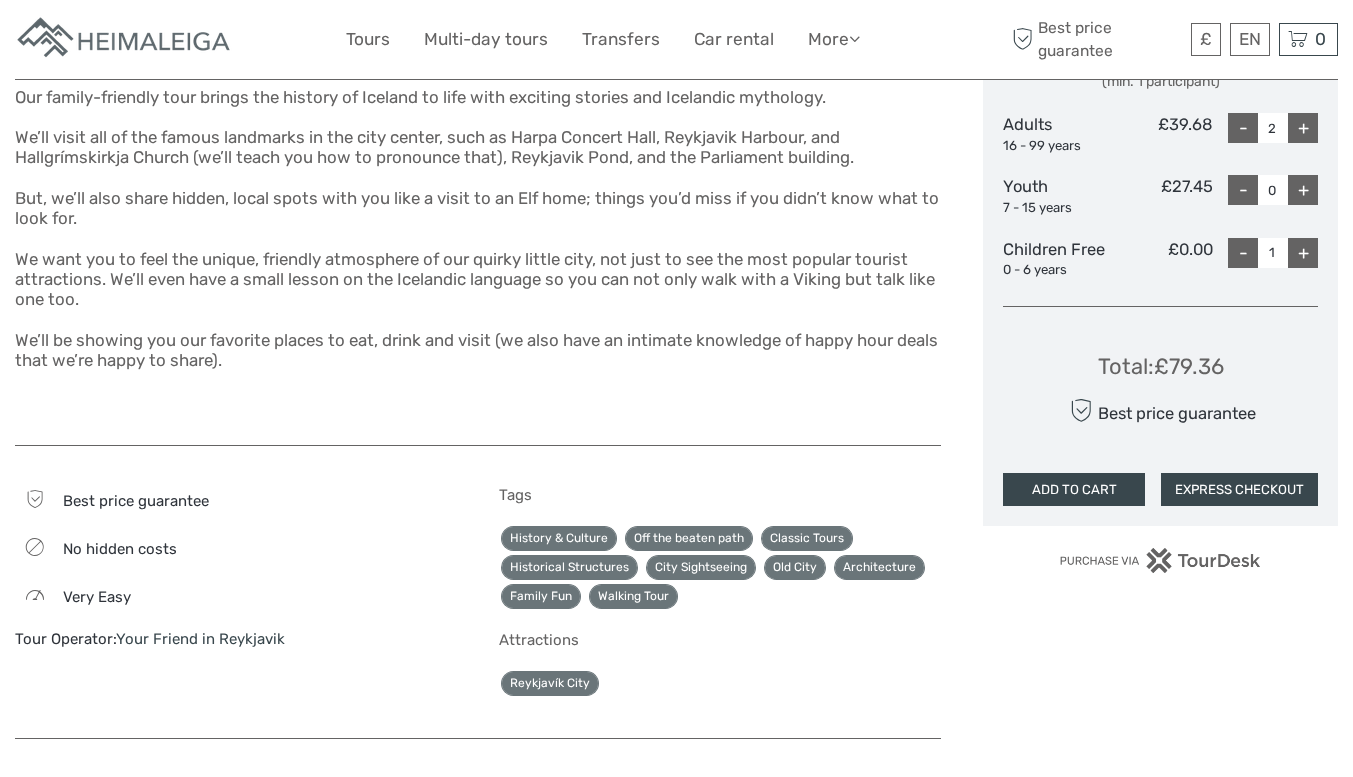 scroll, scrollTop: 1000, scrollLeft: 0, axis: vertical 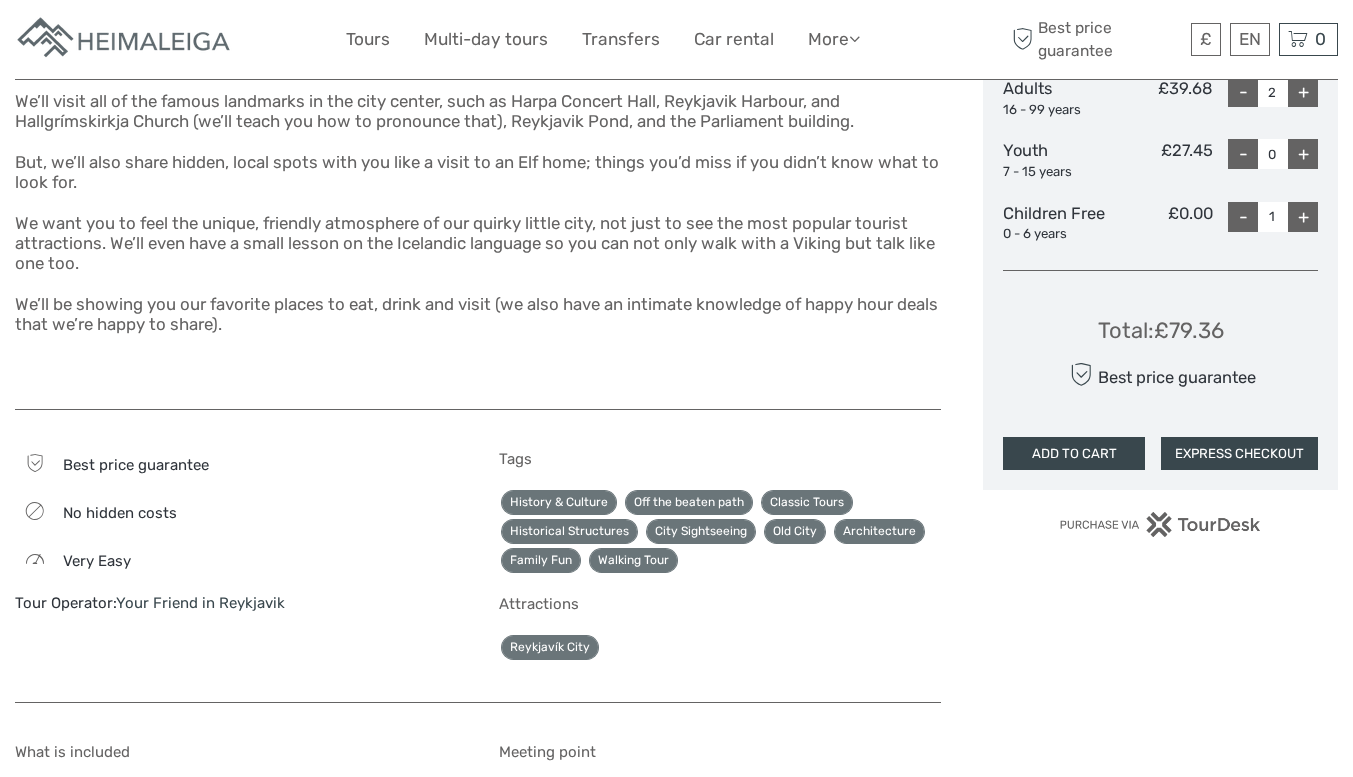 click on "ADD TO CART" at bounding box center [1074, 454] 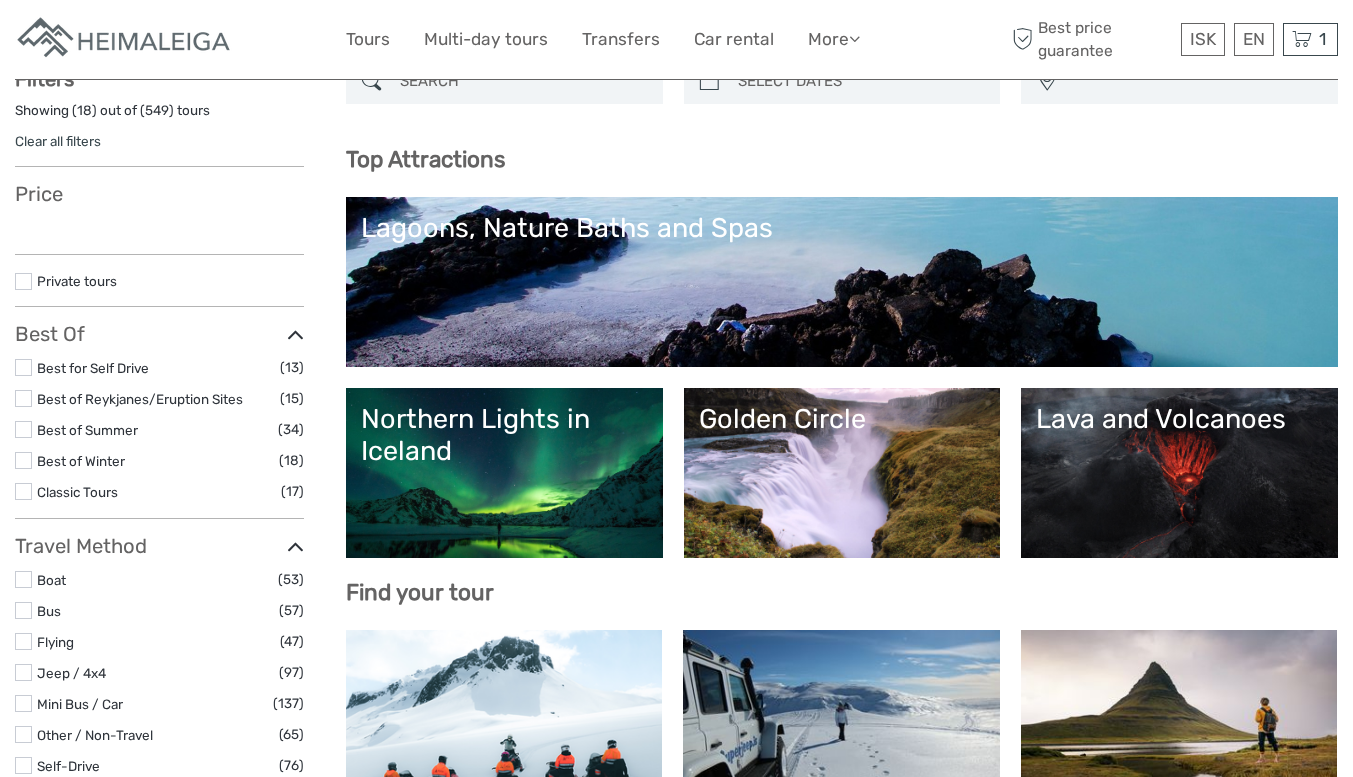 scroll, scrollTop: 400, scrollLeft: 0, axis: vertical 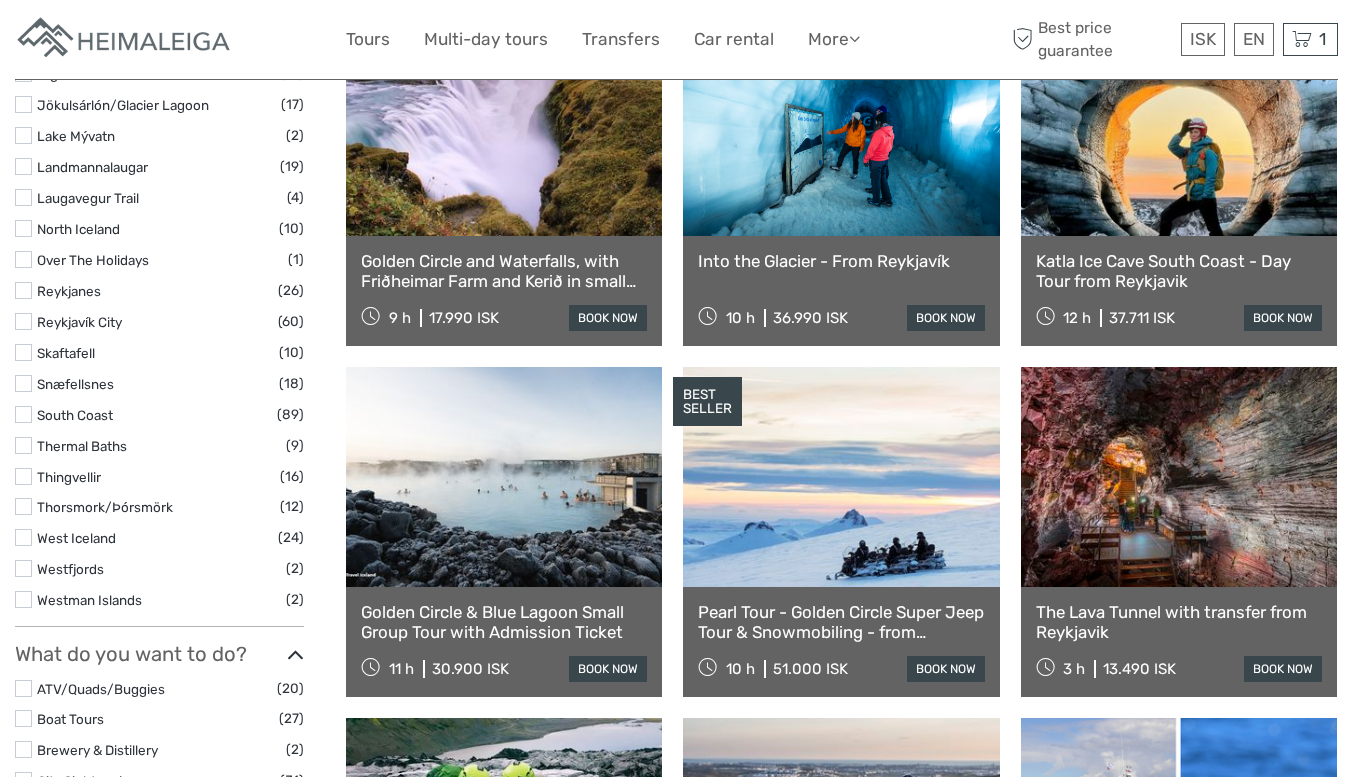 select 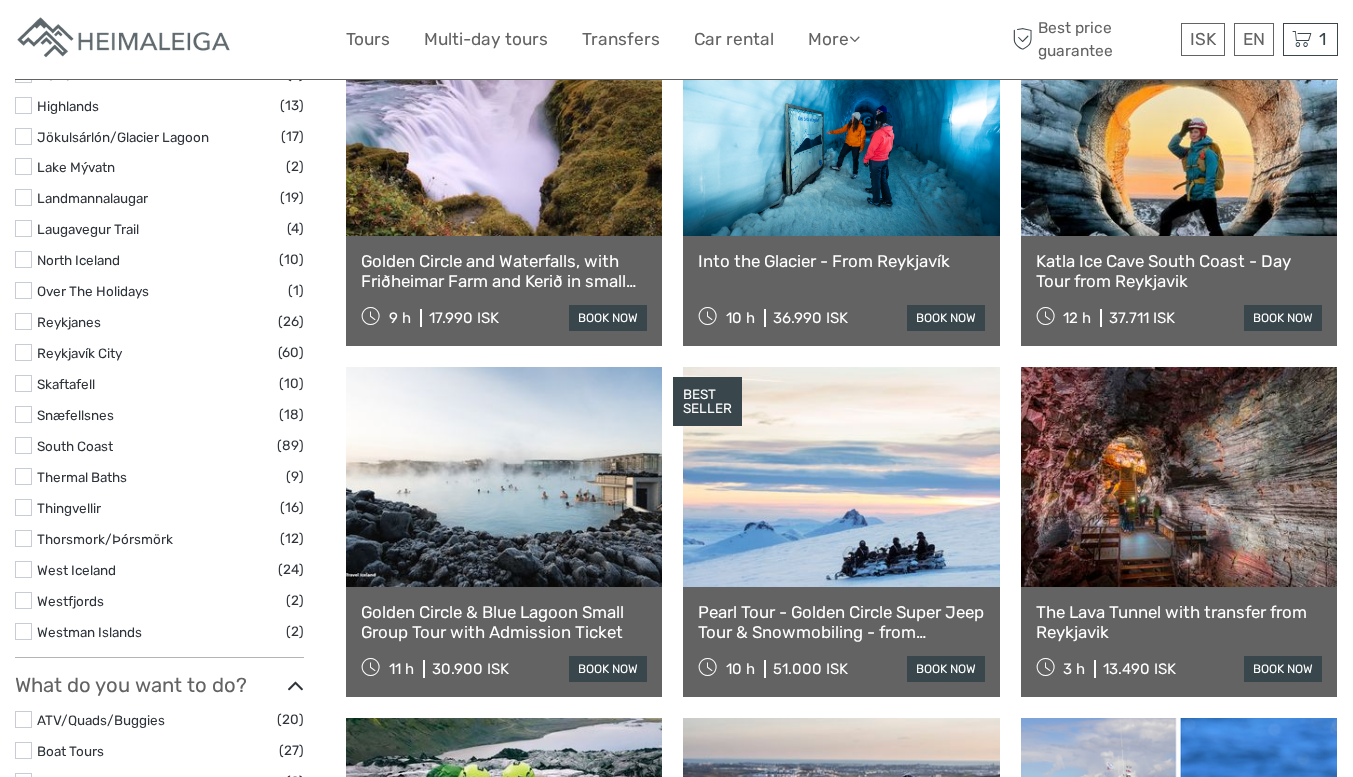 scroll, scrollTop: 1700, scrollLeft: 0, axis: vertical 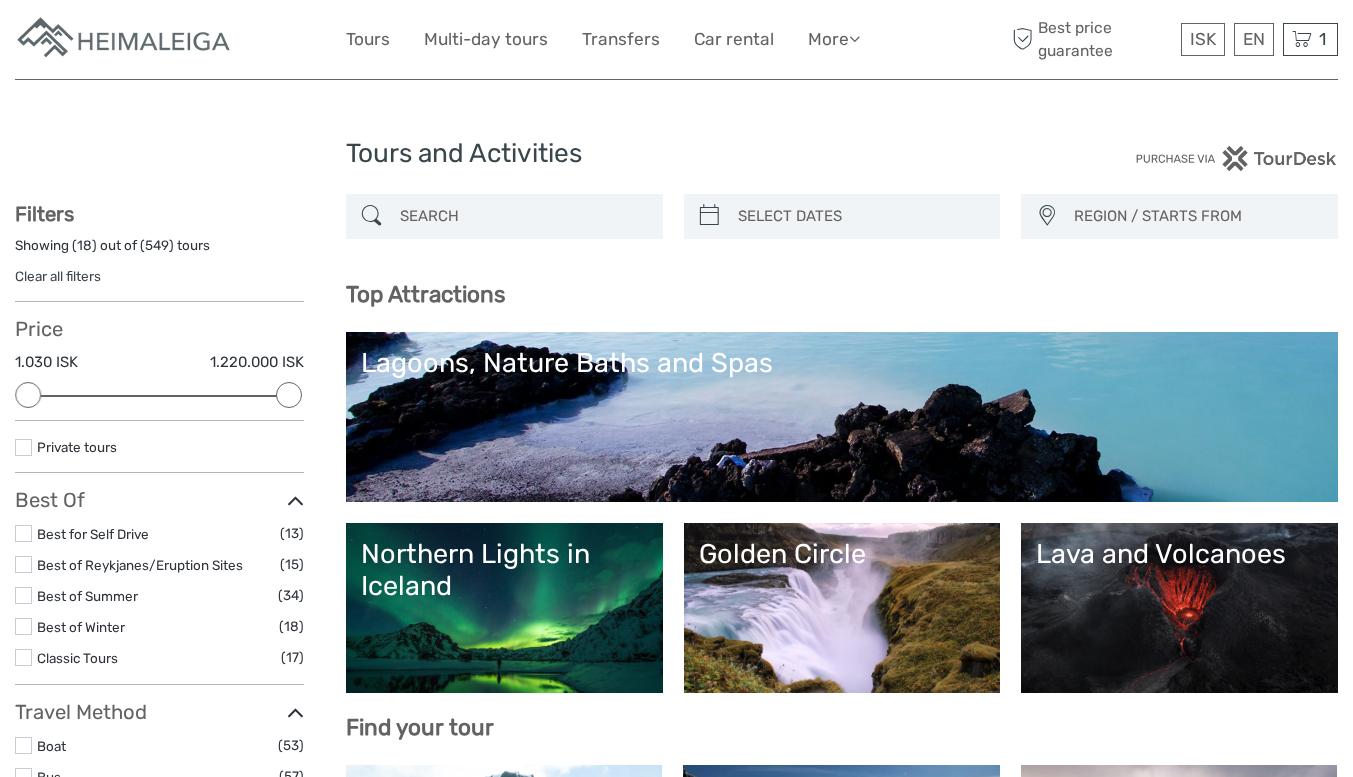 click at bounding box center [860, 216] 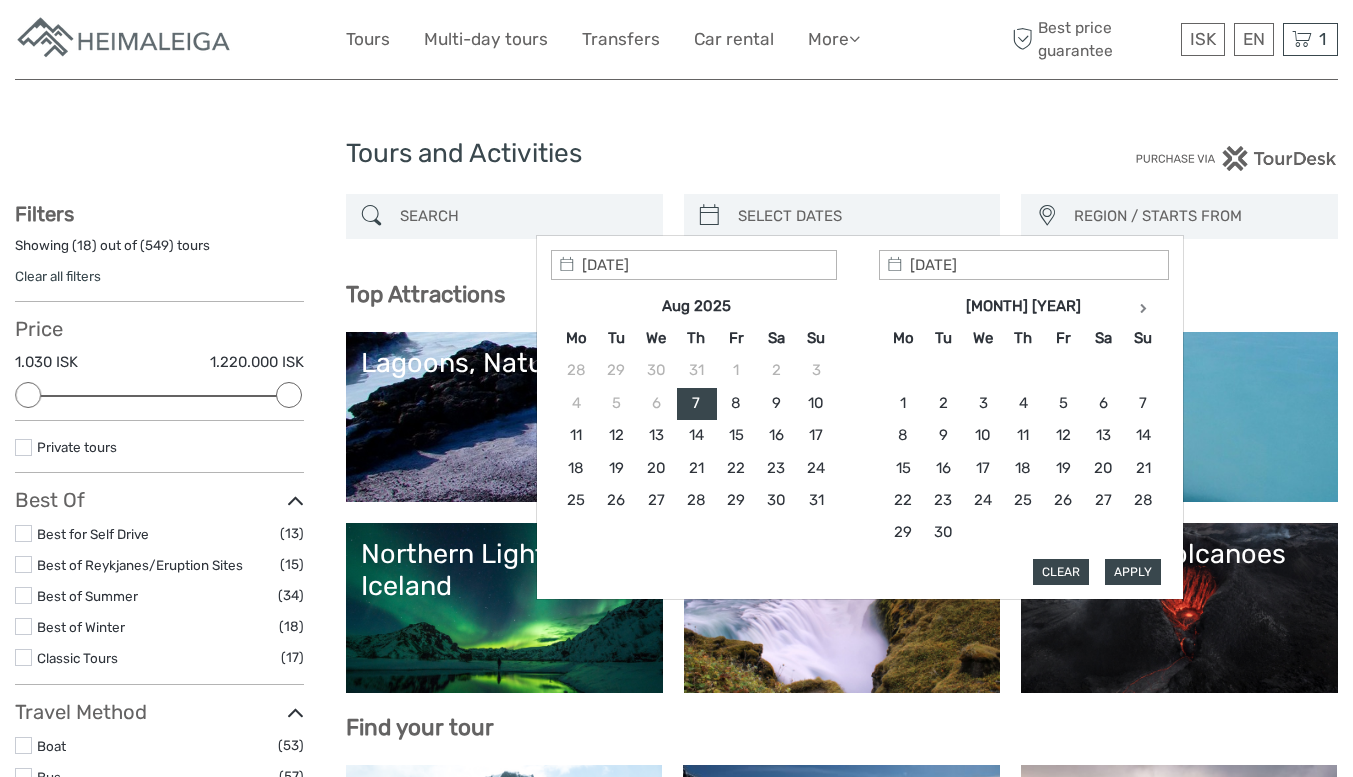 type on "[DATE]" 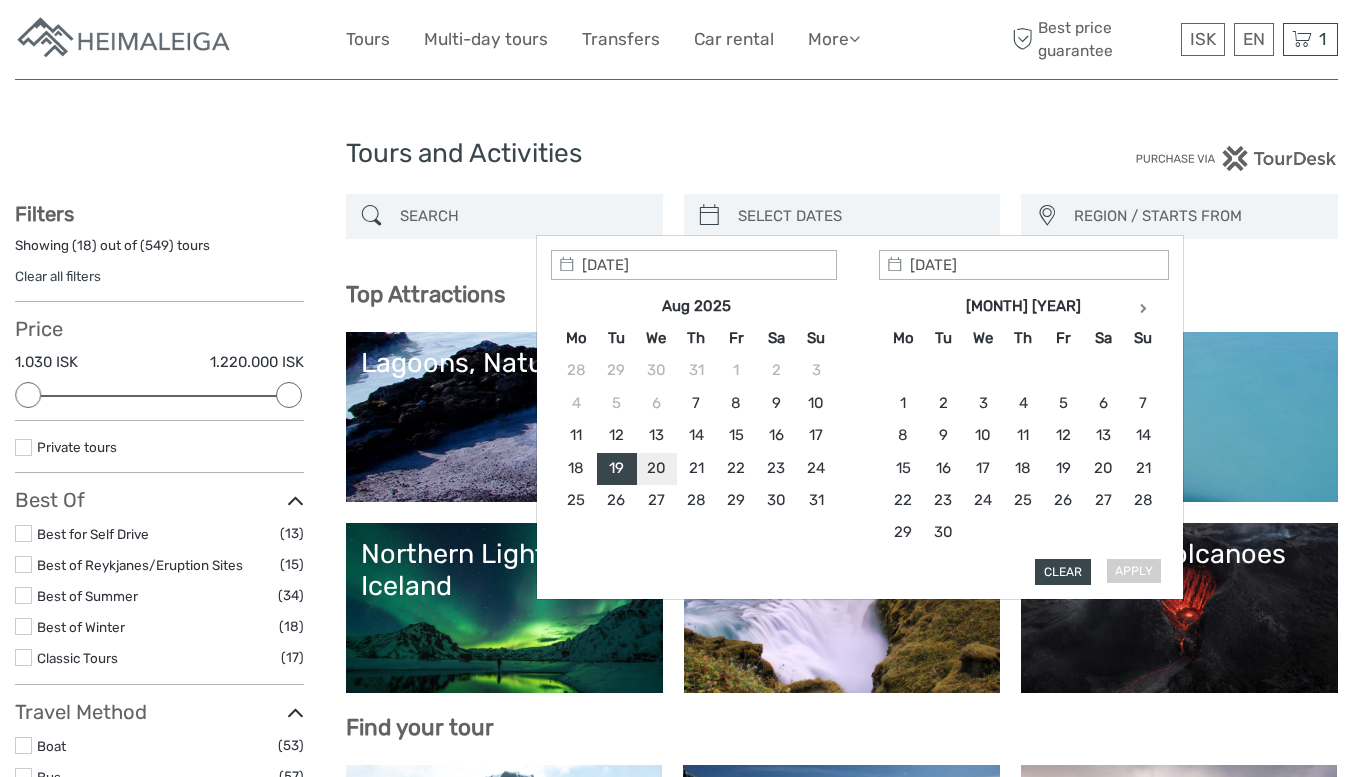 type on "[DATE]" 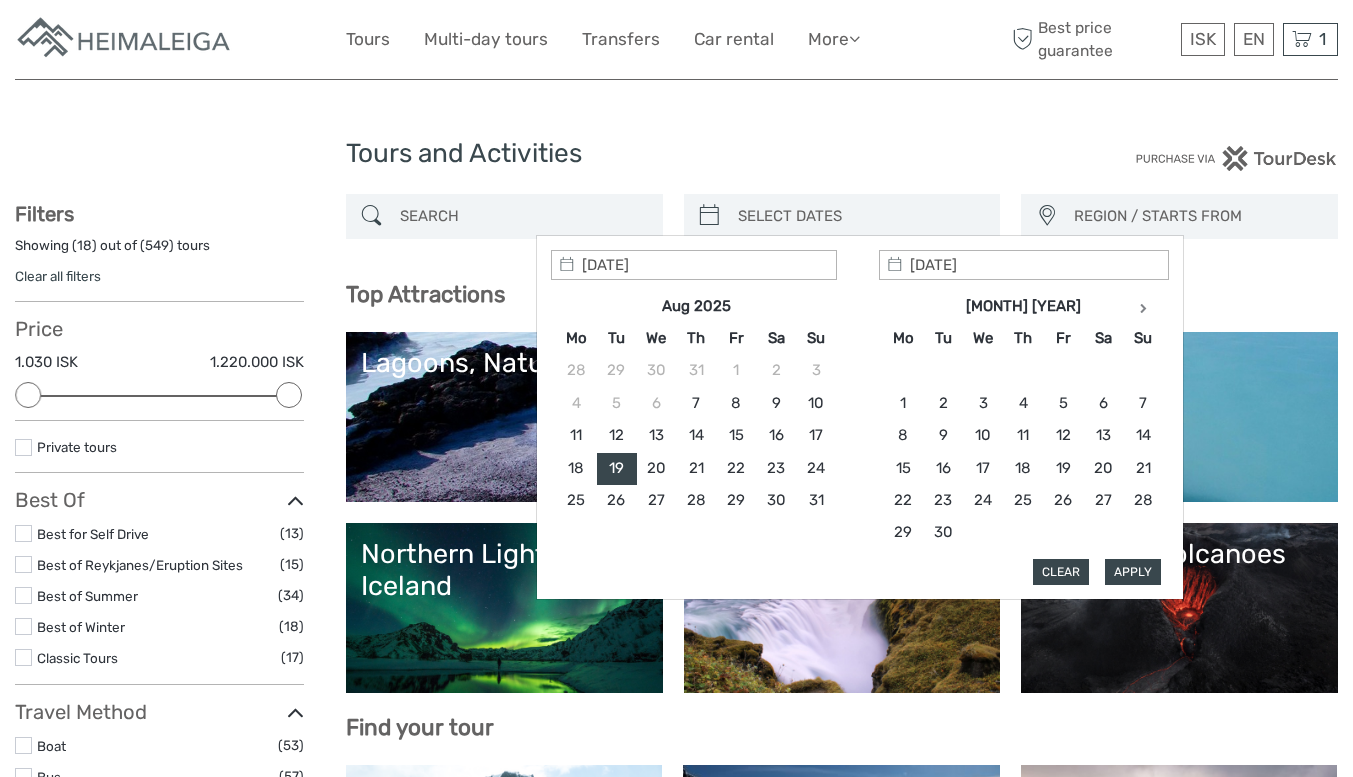 type on "[DATE]" 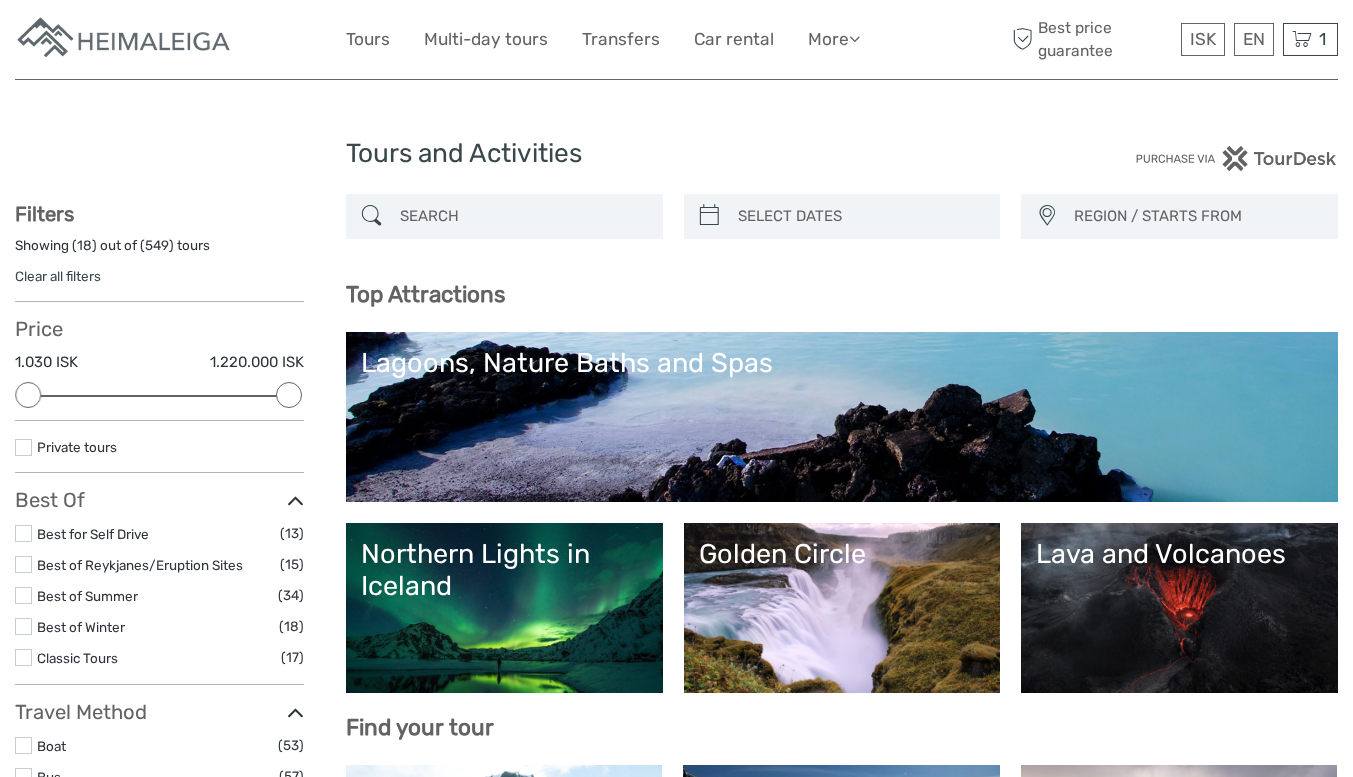 type on "[DATE] - [DATE]" 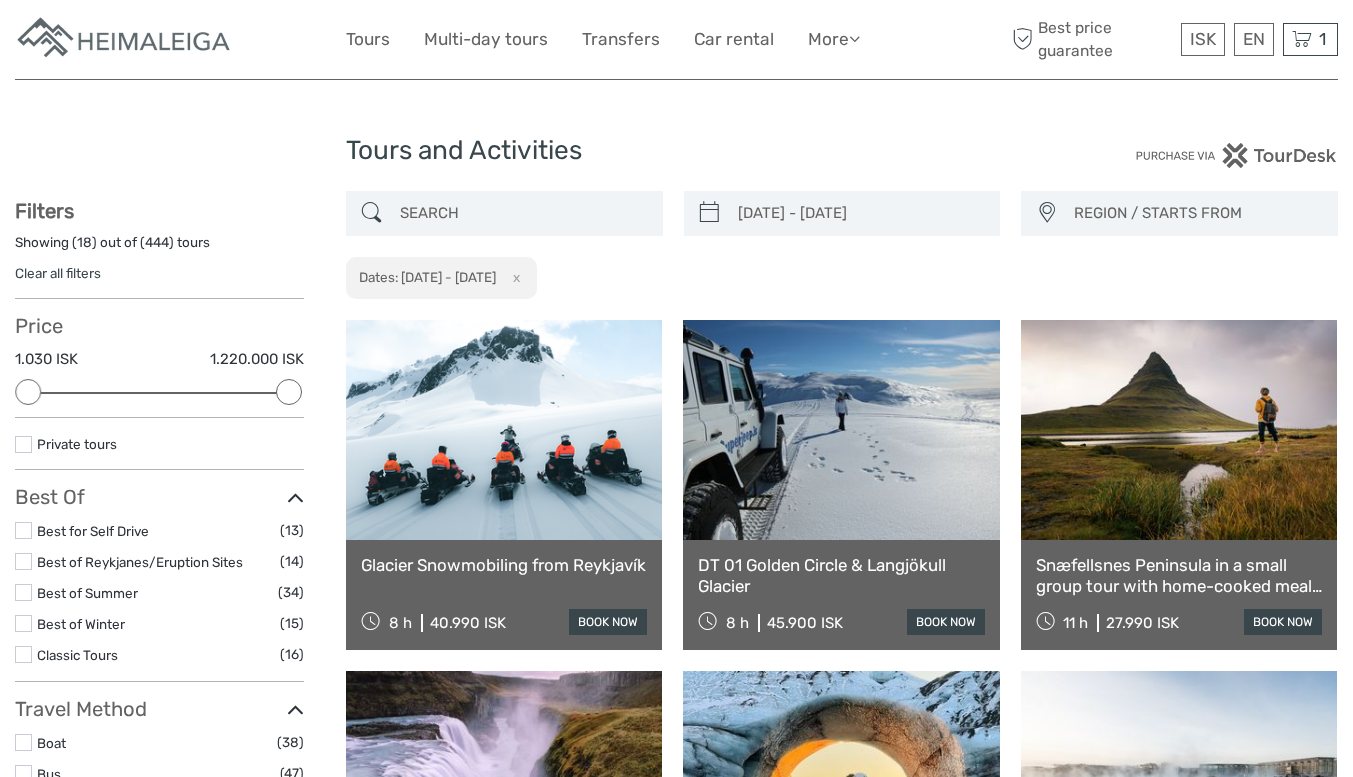 scroll, scrollTop: 0, scrollLeft: 0, axis: both 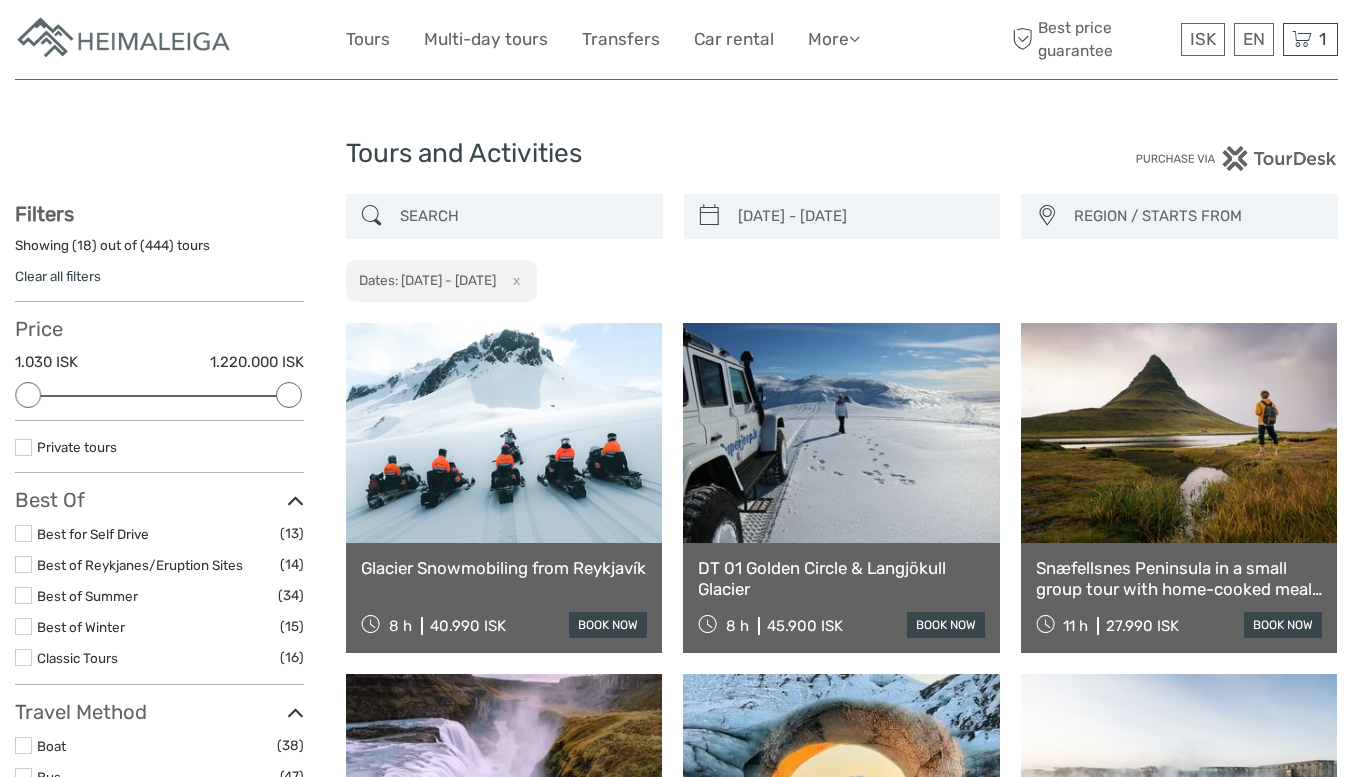 click at bounding box center [522, 216] 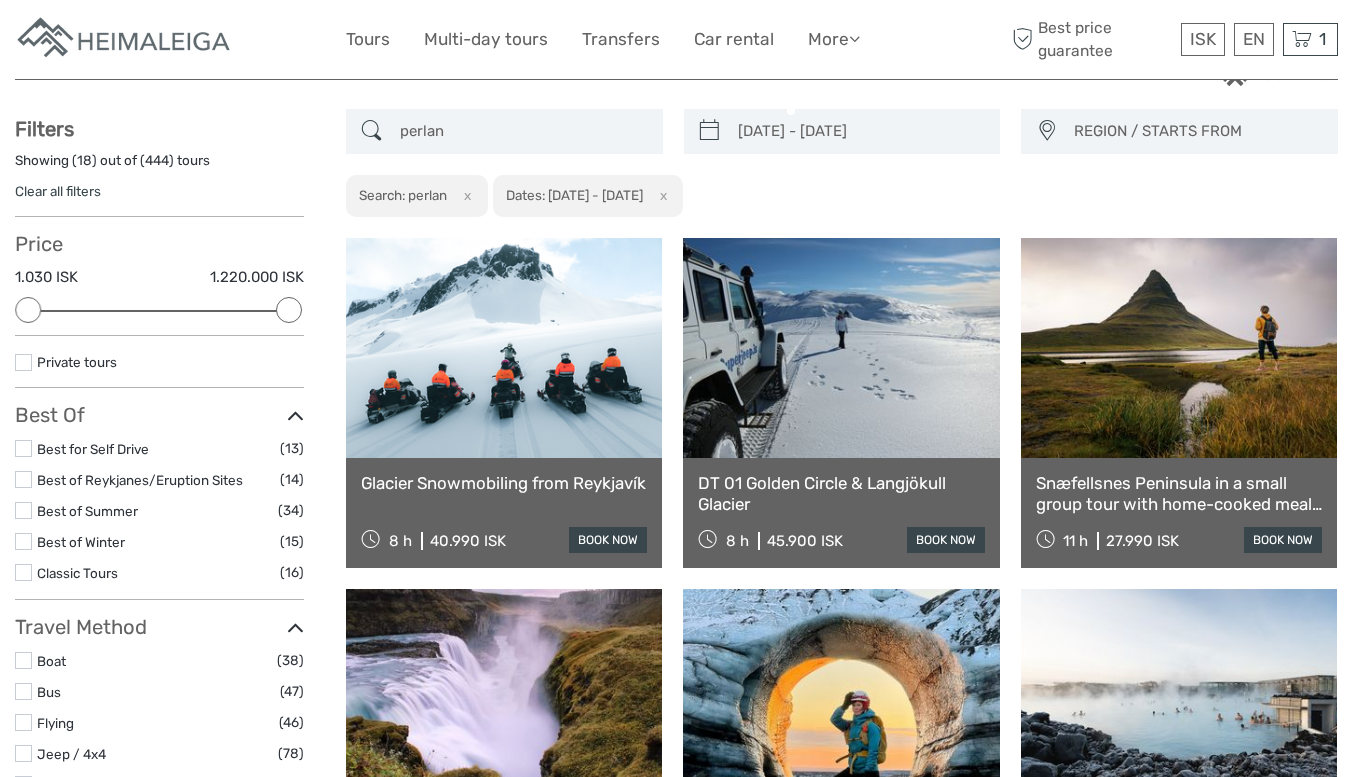 scroll, scrollTop: 102, scrollLeft: 0, axis: vertical 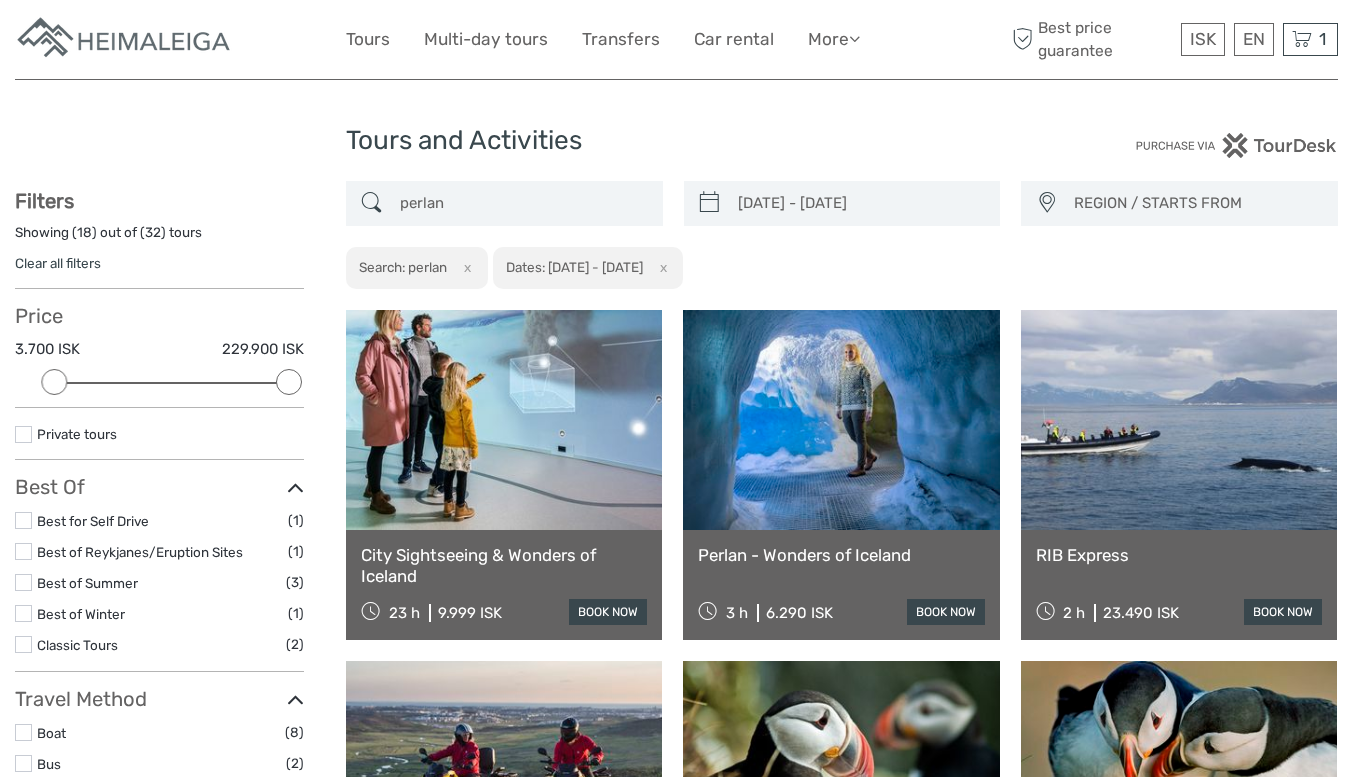 type on "perlan" 